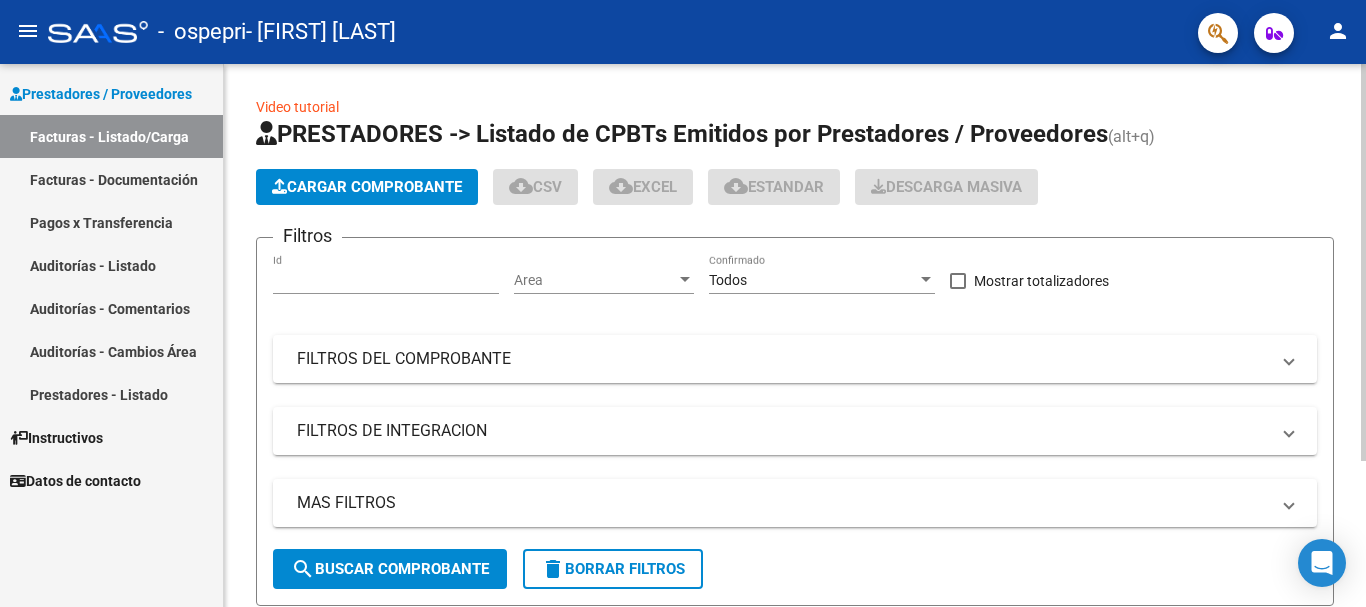 scroll, scrollTop: 0, scrollLeft: 0, axis: both 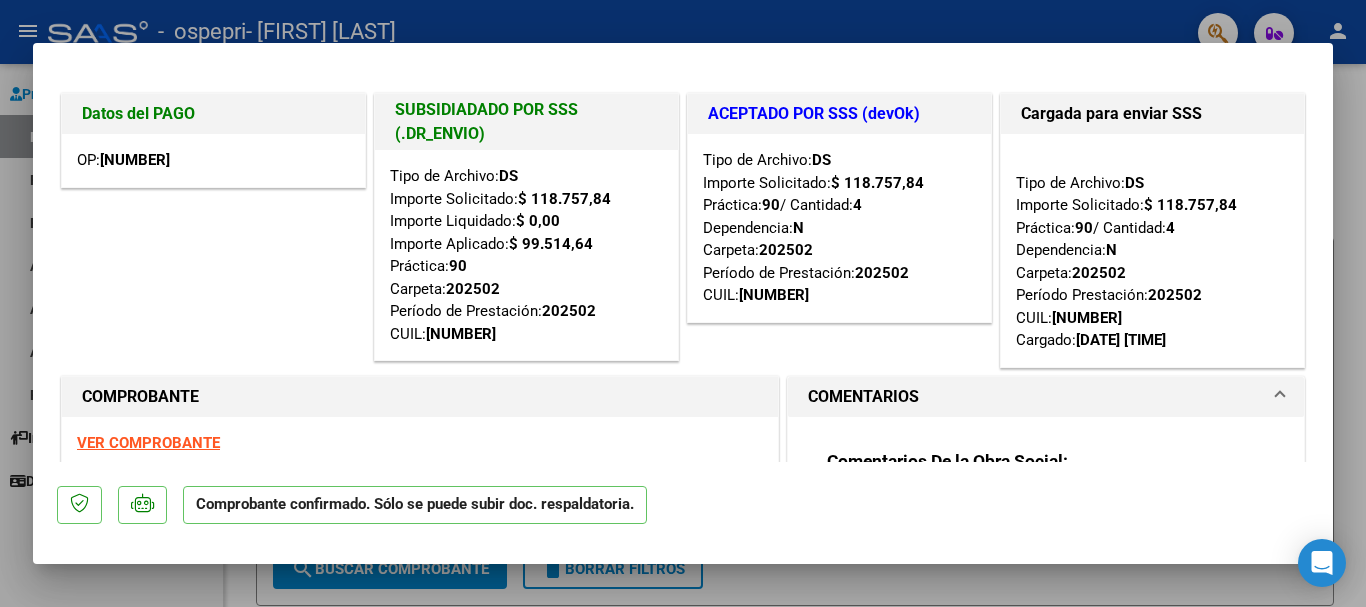 click at bounding box center [683, 303] 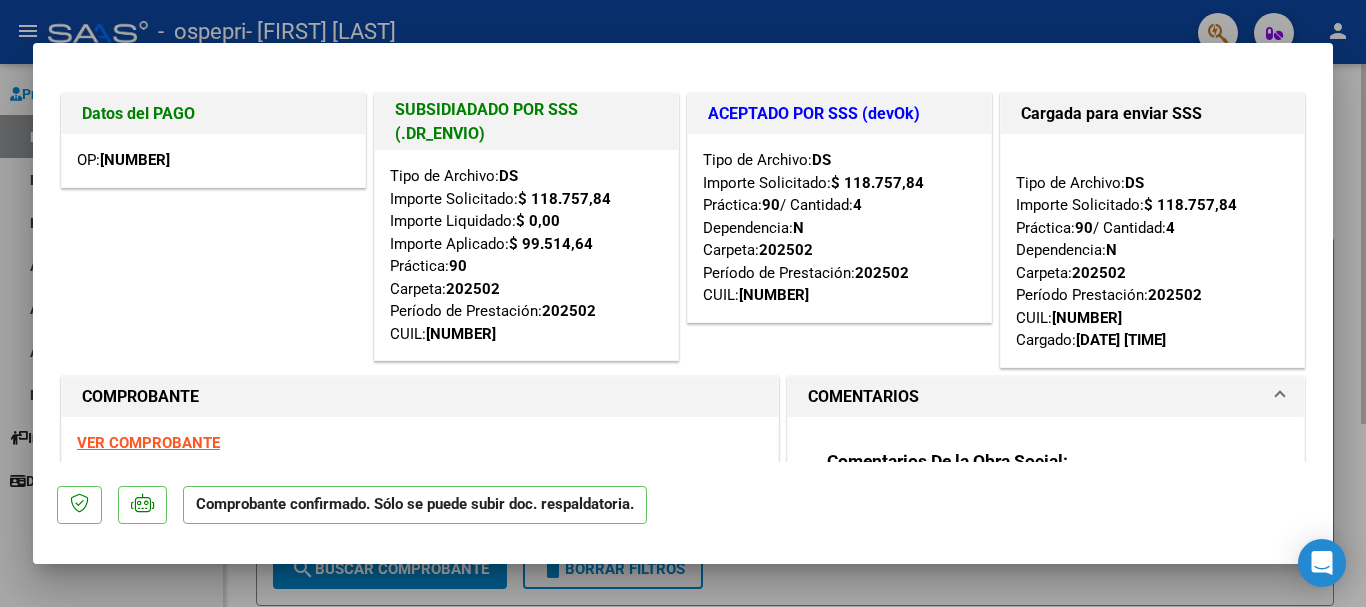 type 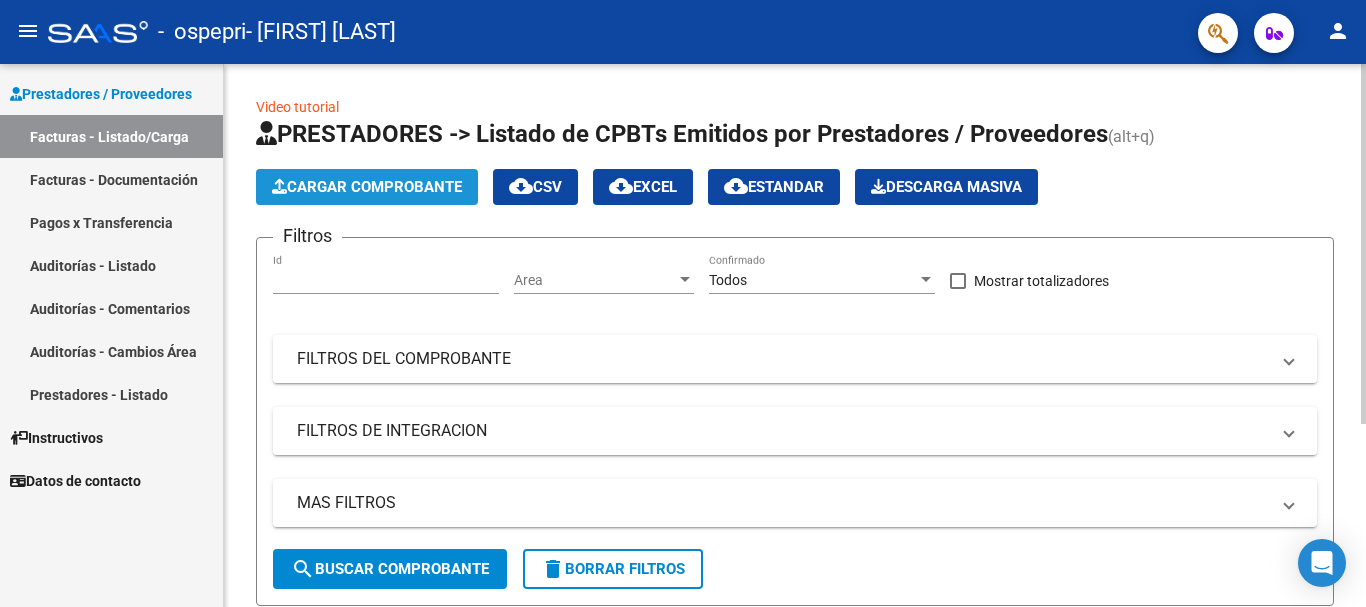 click on "Cargar Comprobante" 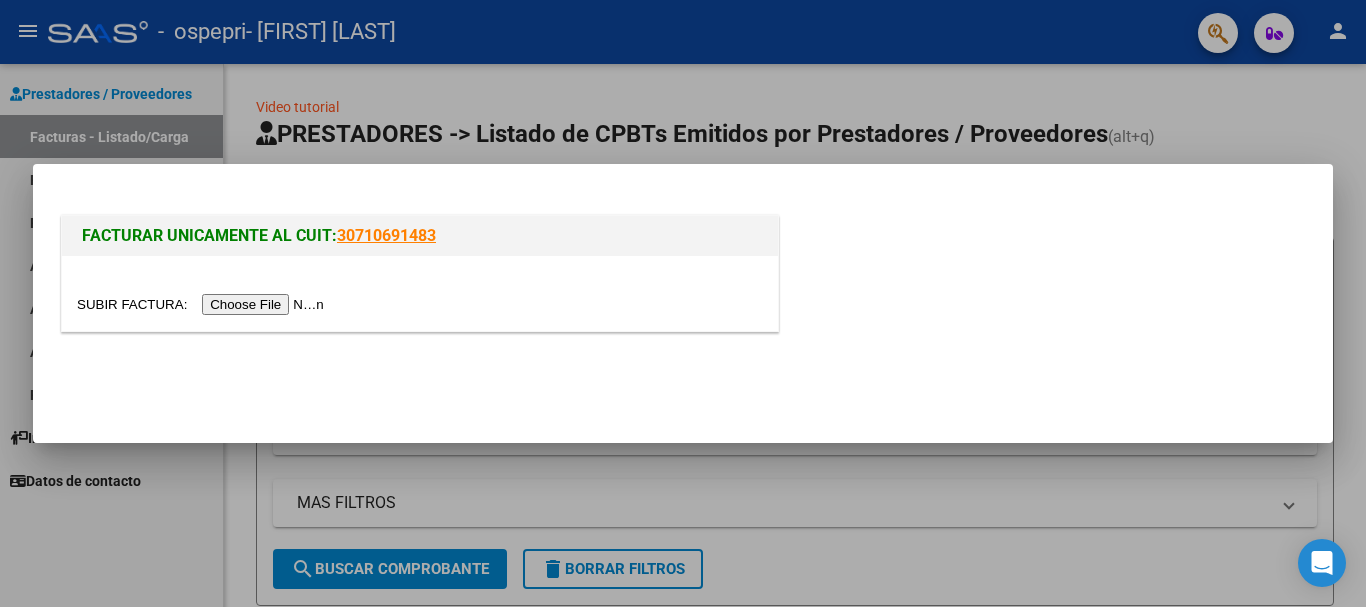 click at bounding box center (203, 304) 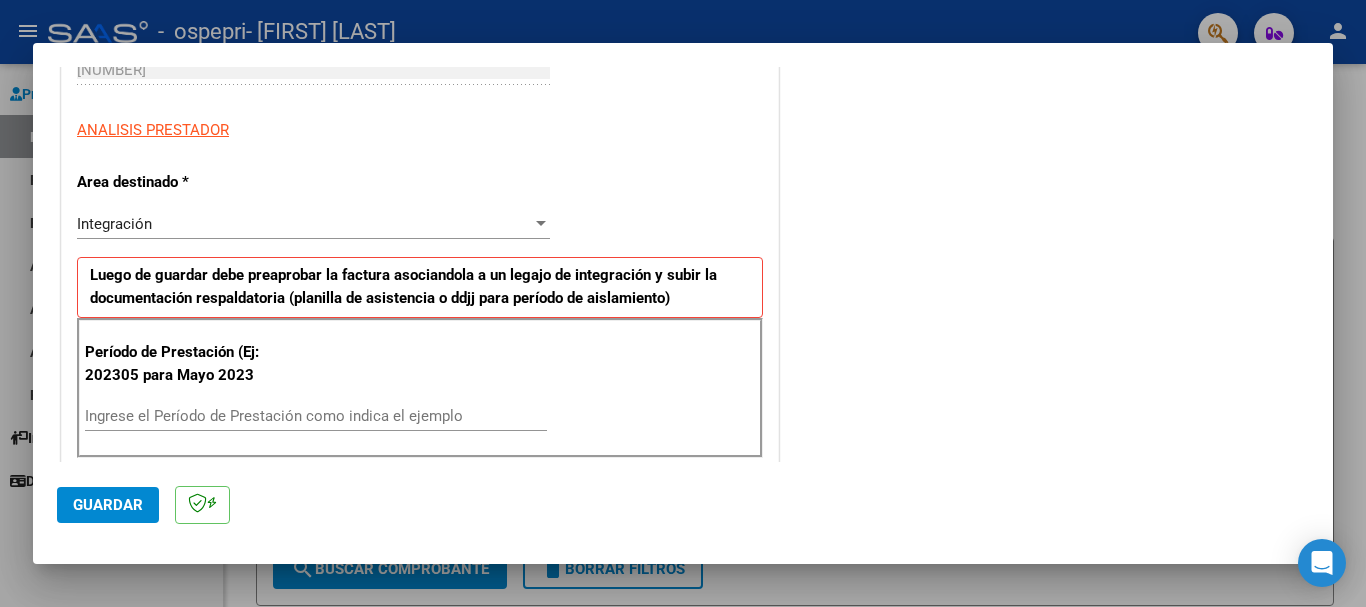 scroll, scrollTop: 400, scrollLeft: 0, axis: vertical 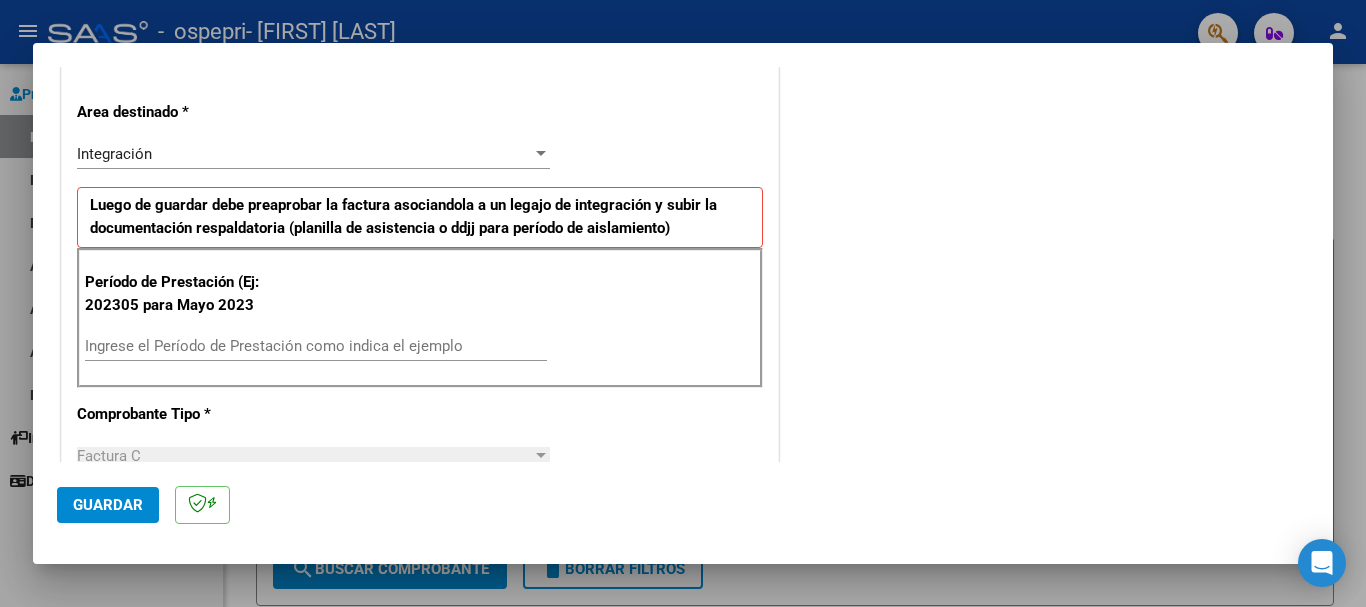 click on "Ingrese el Período de Prestación como indica el ejemplo" at bounding box center (316, 346) 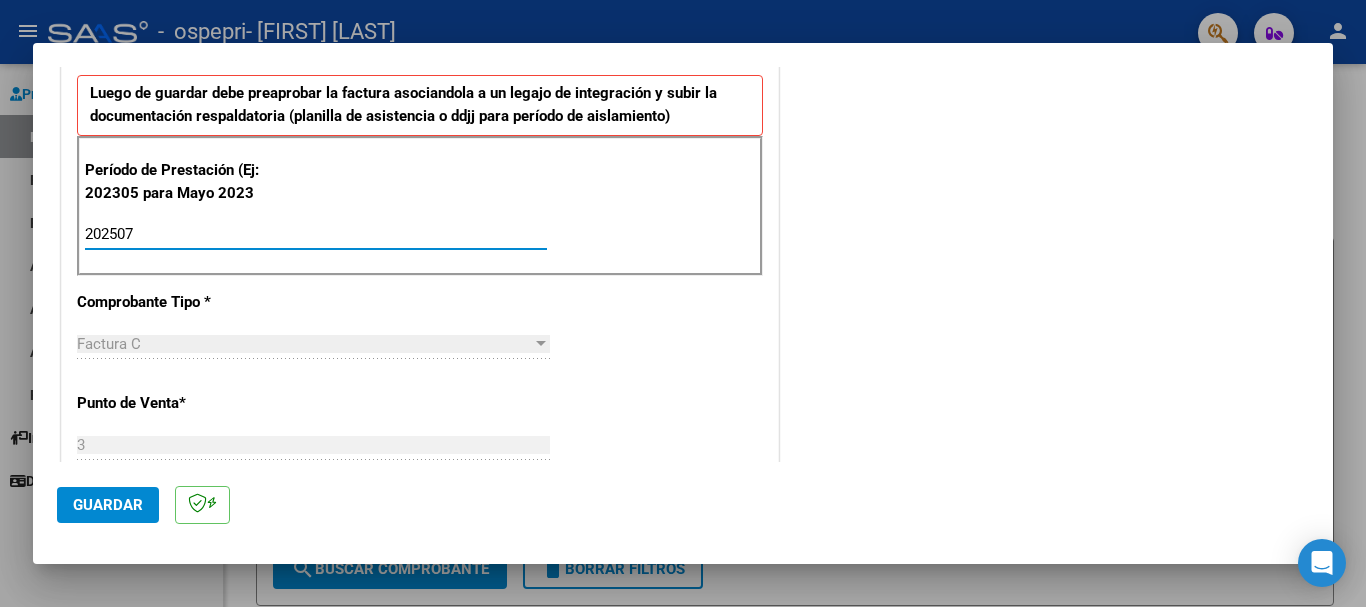 scroll, scrollTop: 700, scrollLeft: 0, axis: vertical 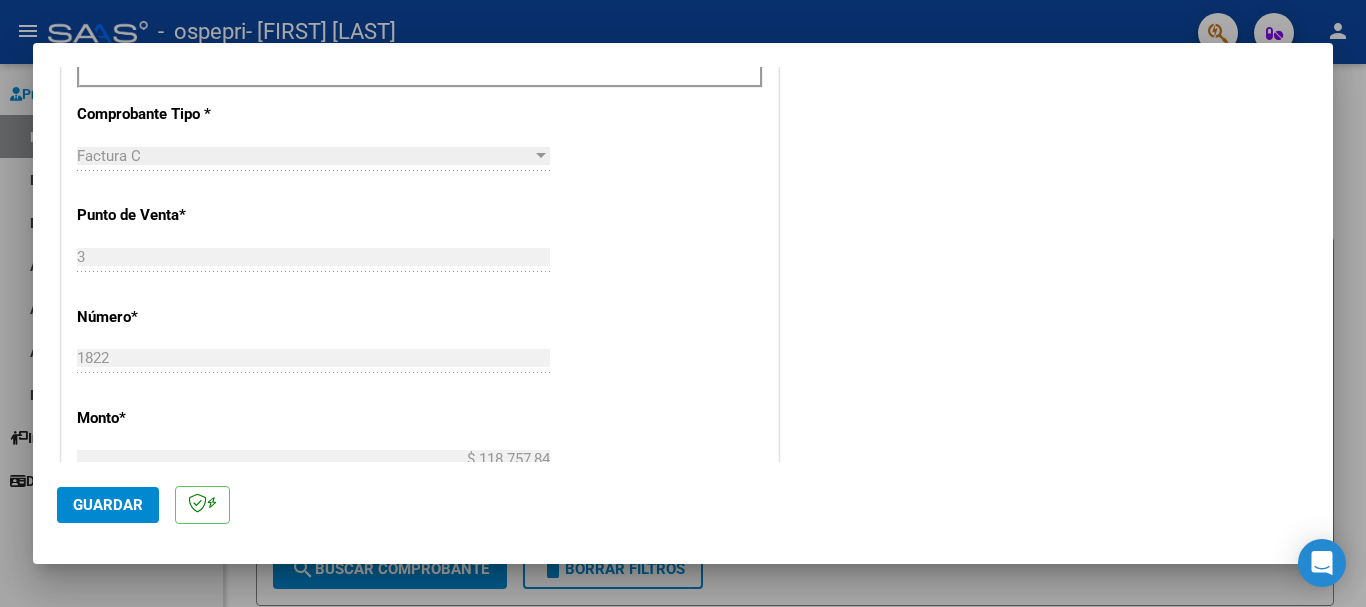 type on "202507" 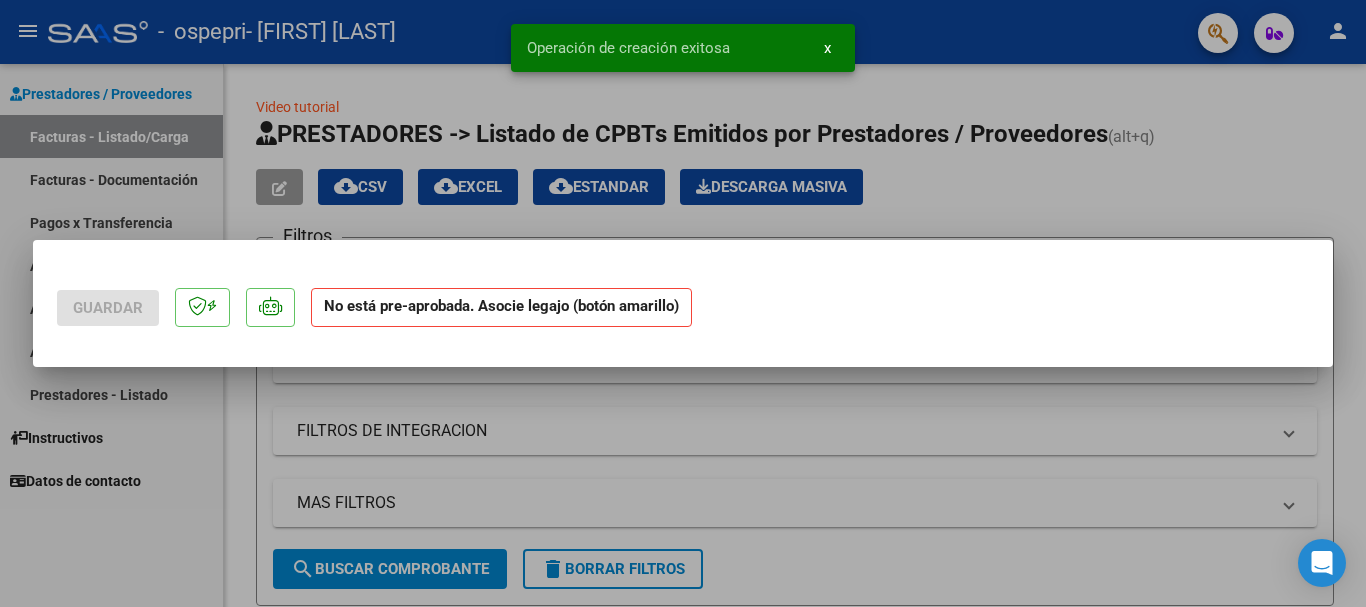 scroll, scrollTop: 0, scrollLeft: 0, axis: both 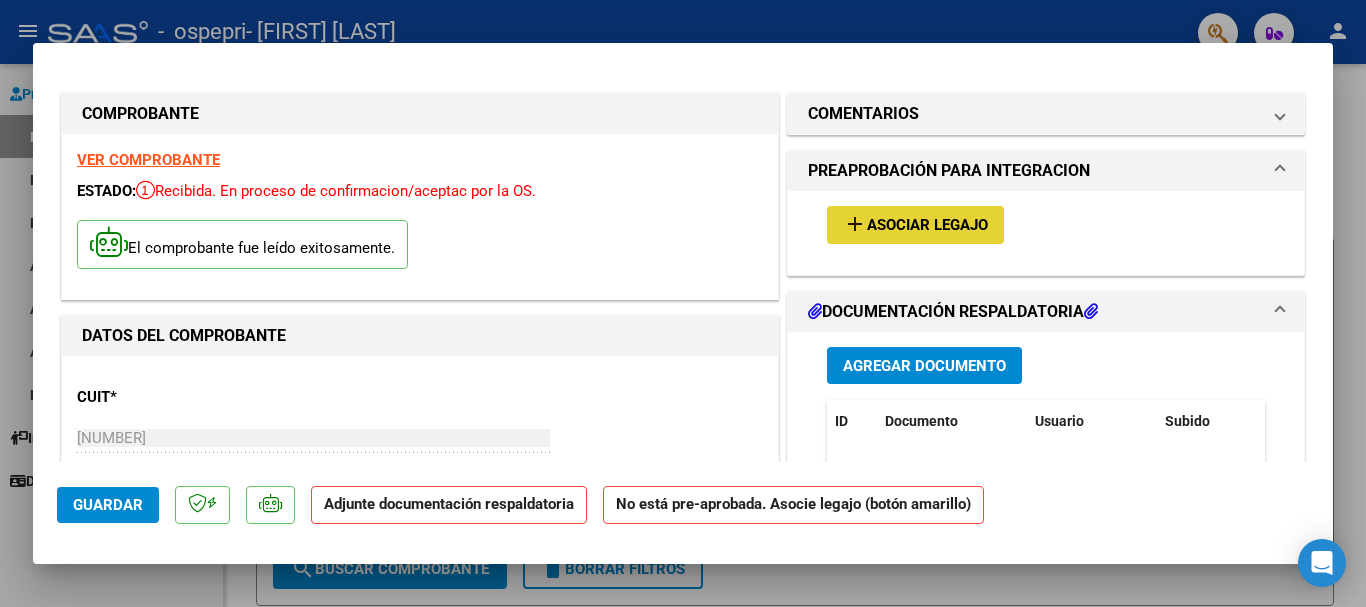click on "Asociar Legajo" at bounding box center (927, 226) 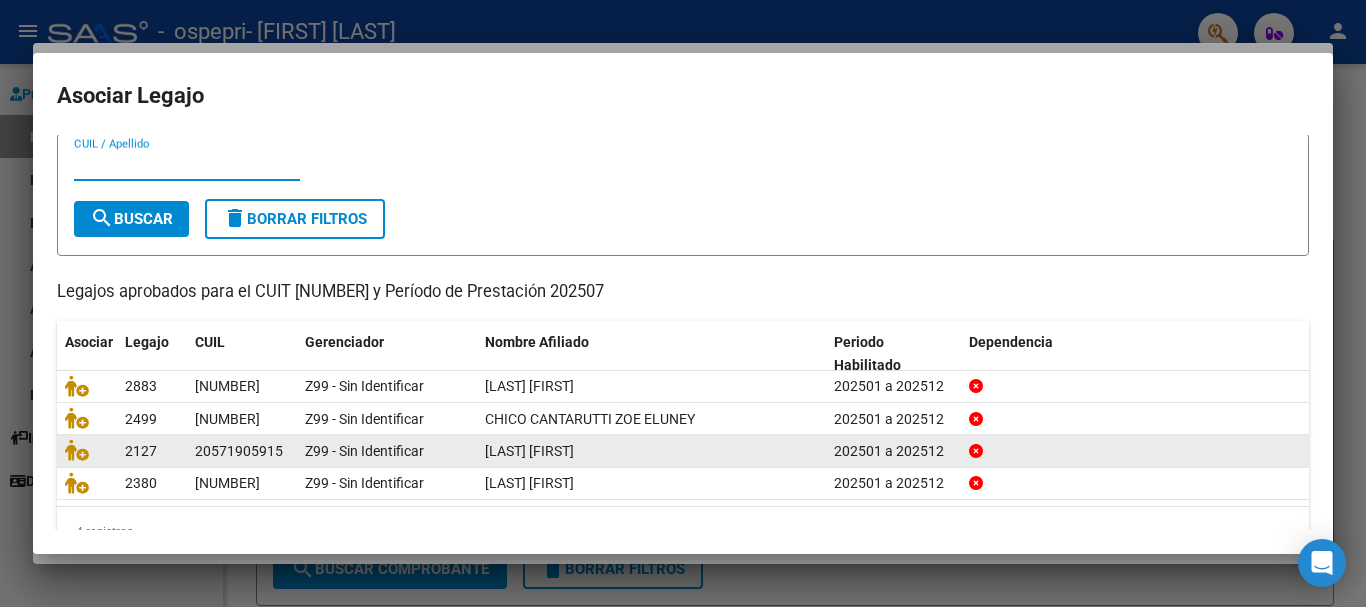 scroll, scrollTop: 98, scrollLeft: 0, axis: vertical 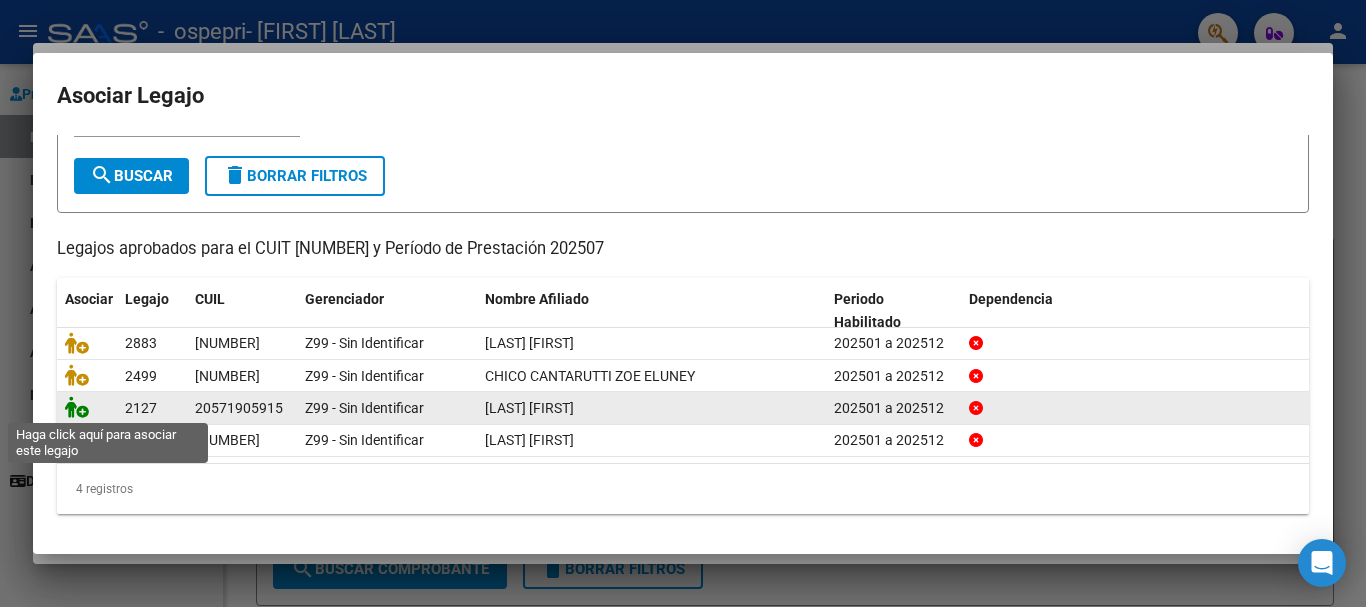 click 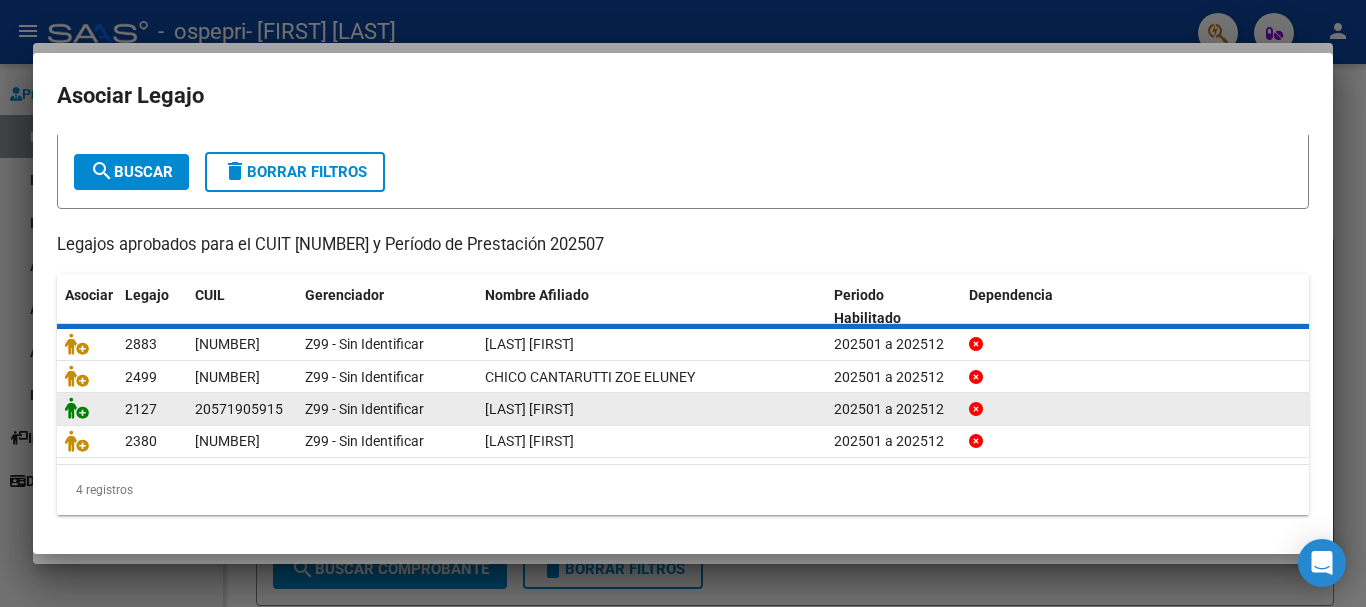 scroll, scrollTop: 0, scrollLeft: 0, axis: both 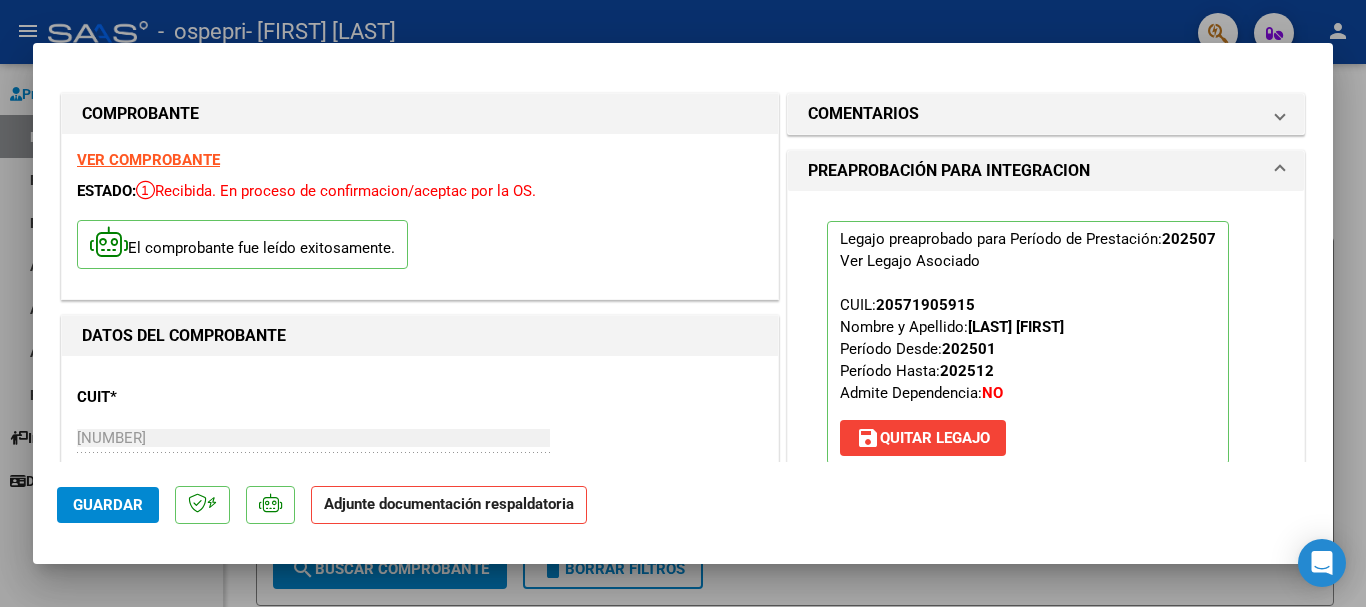 click on "Guardar" 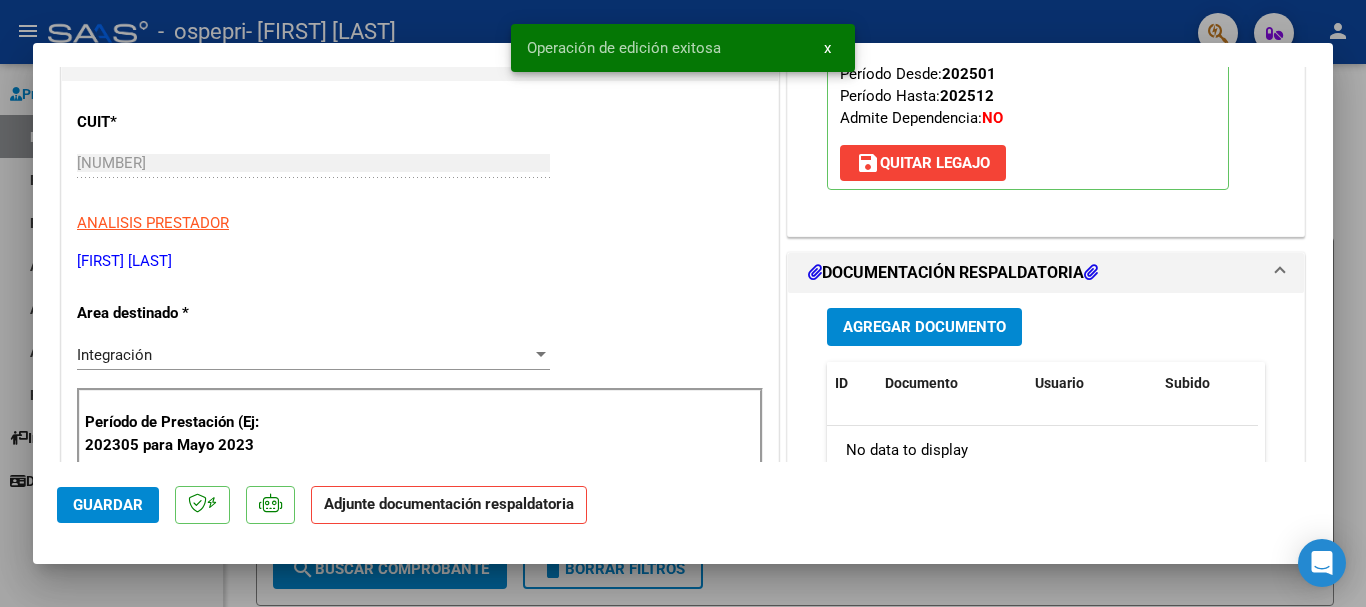scroll, scrollTop: 300, scrollLeft: 0, axis: vertical 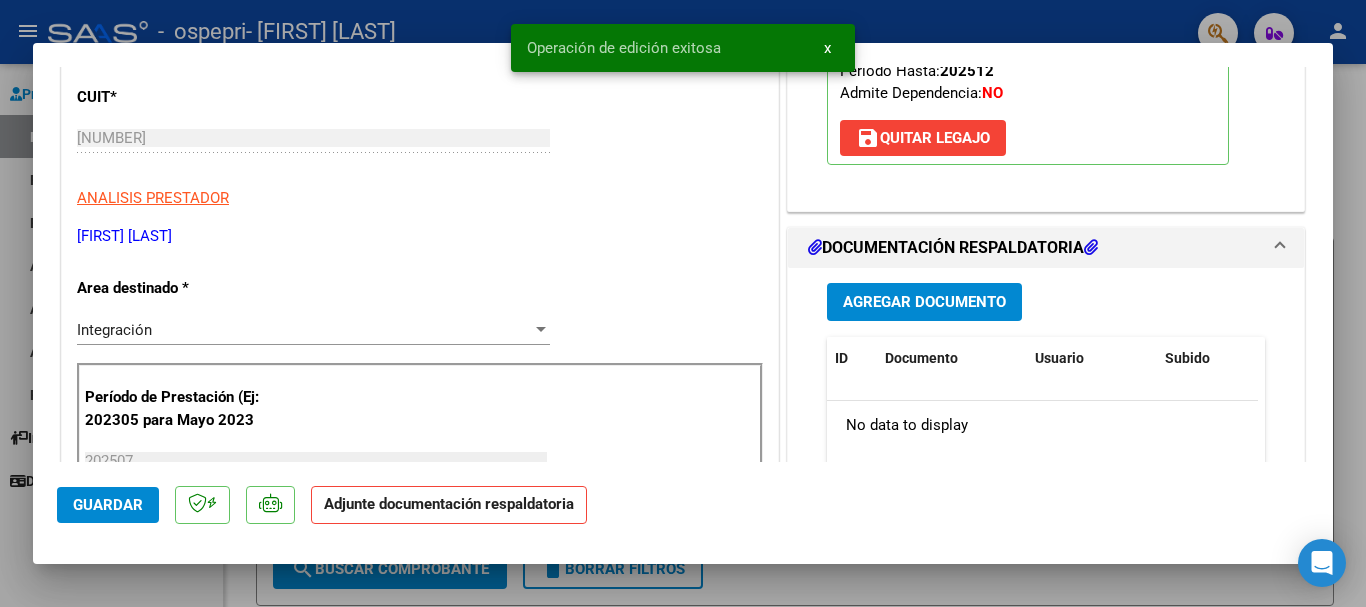 click on "Agregar Documento" at bounding box center [924, 303] 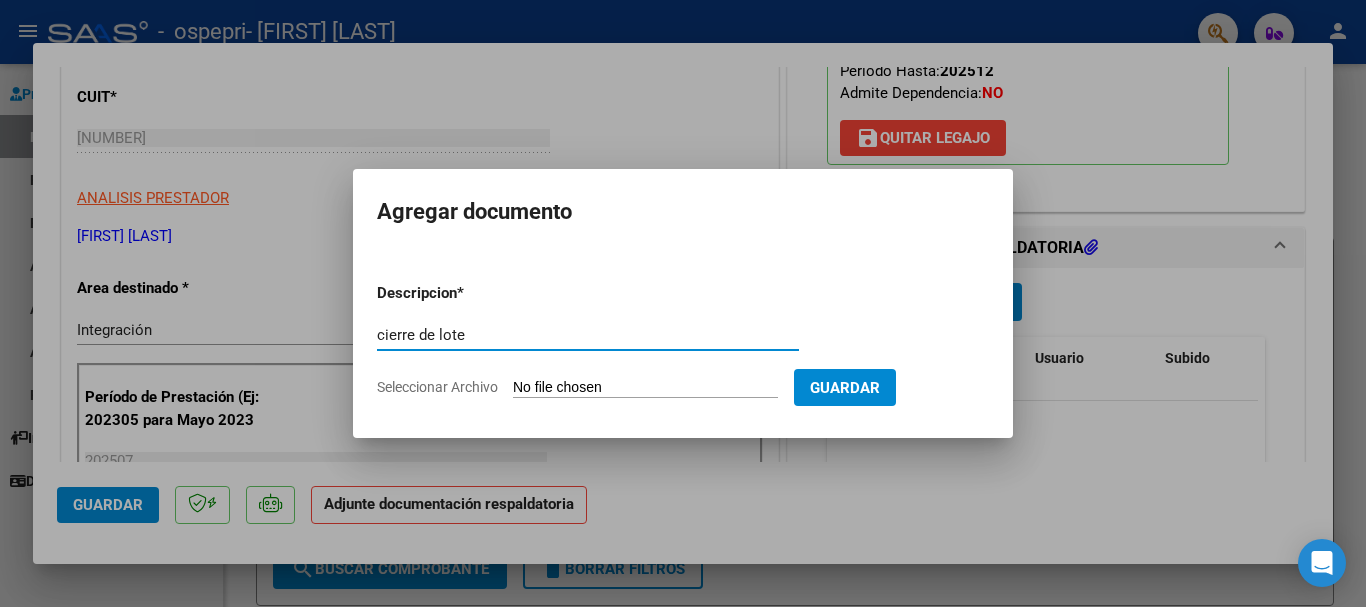 type on "cierre de lote" 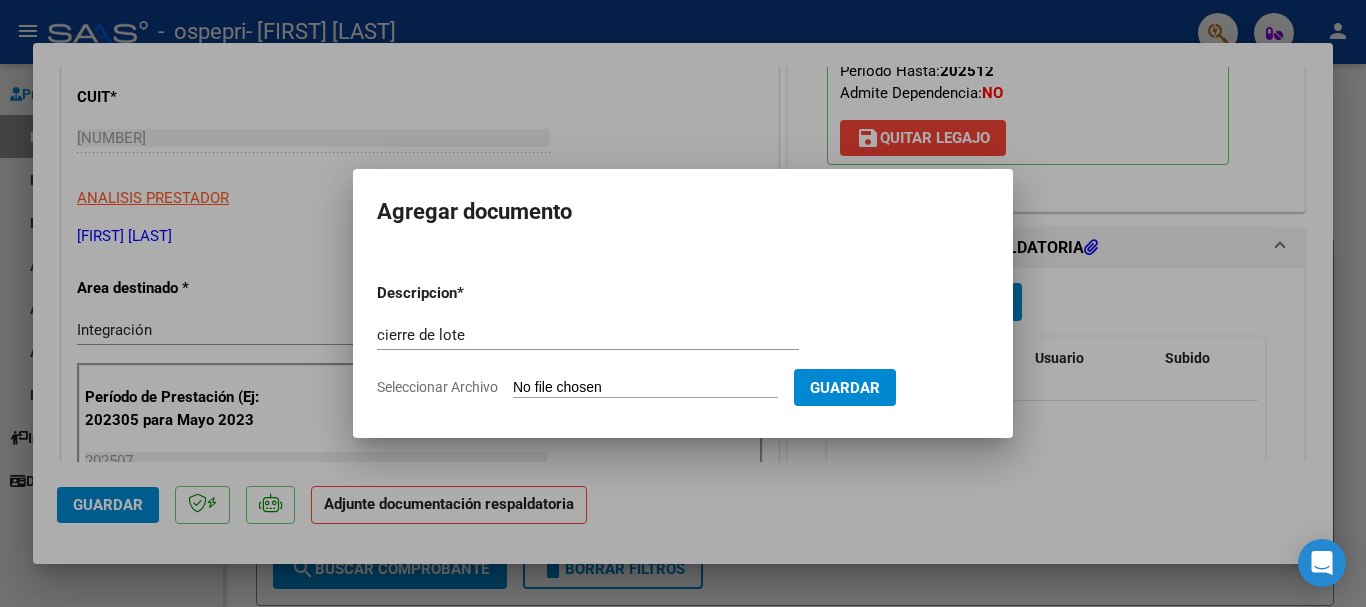 type on "C:\fakepath\cierre [LAST].pdf" 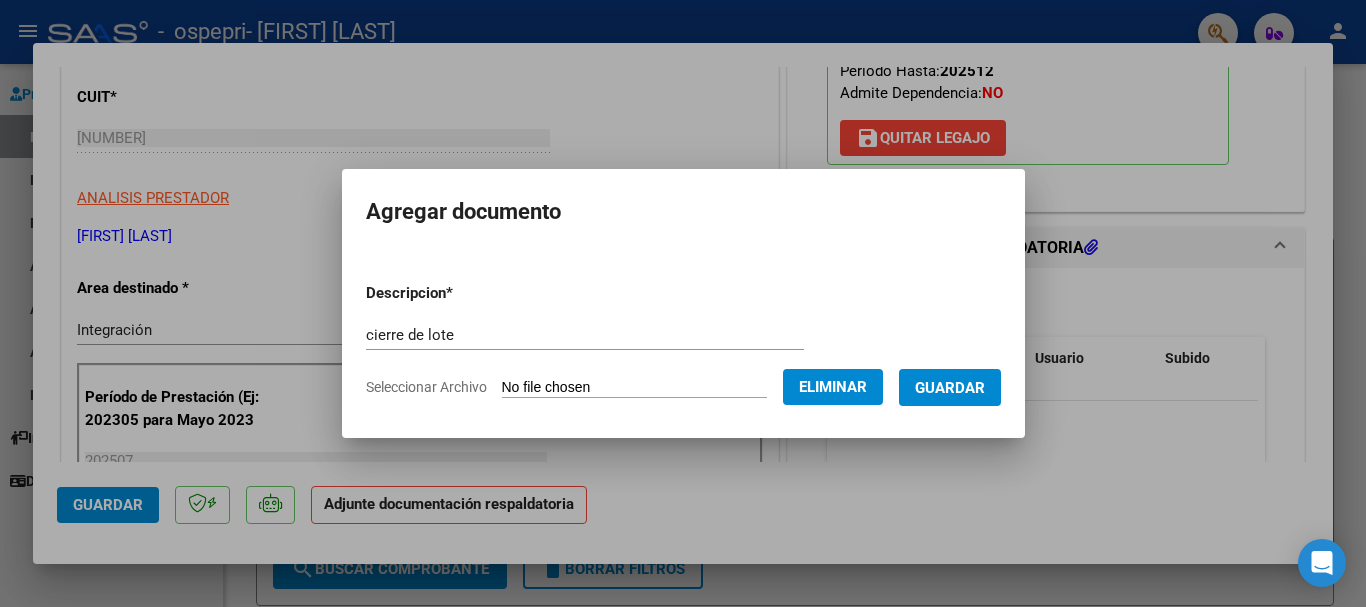 click on "Guardar" at bounding box center (950, 388) 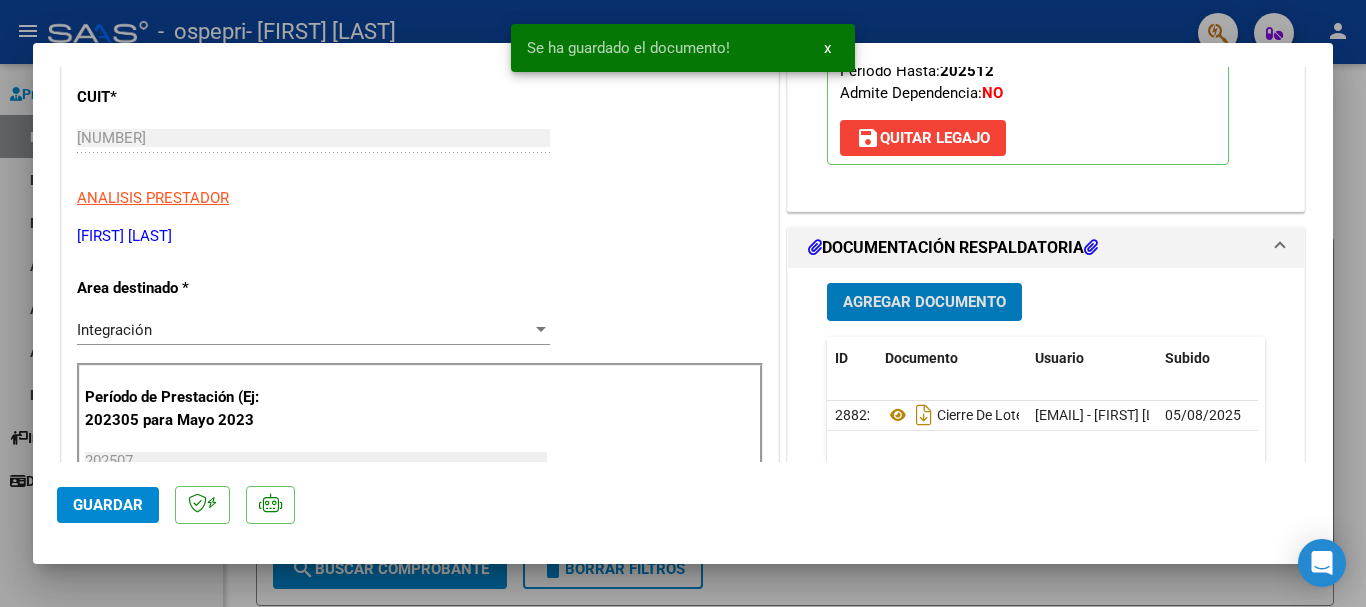 click on "Agregar Documento" at bounding box center [924, 303] 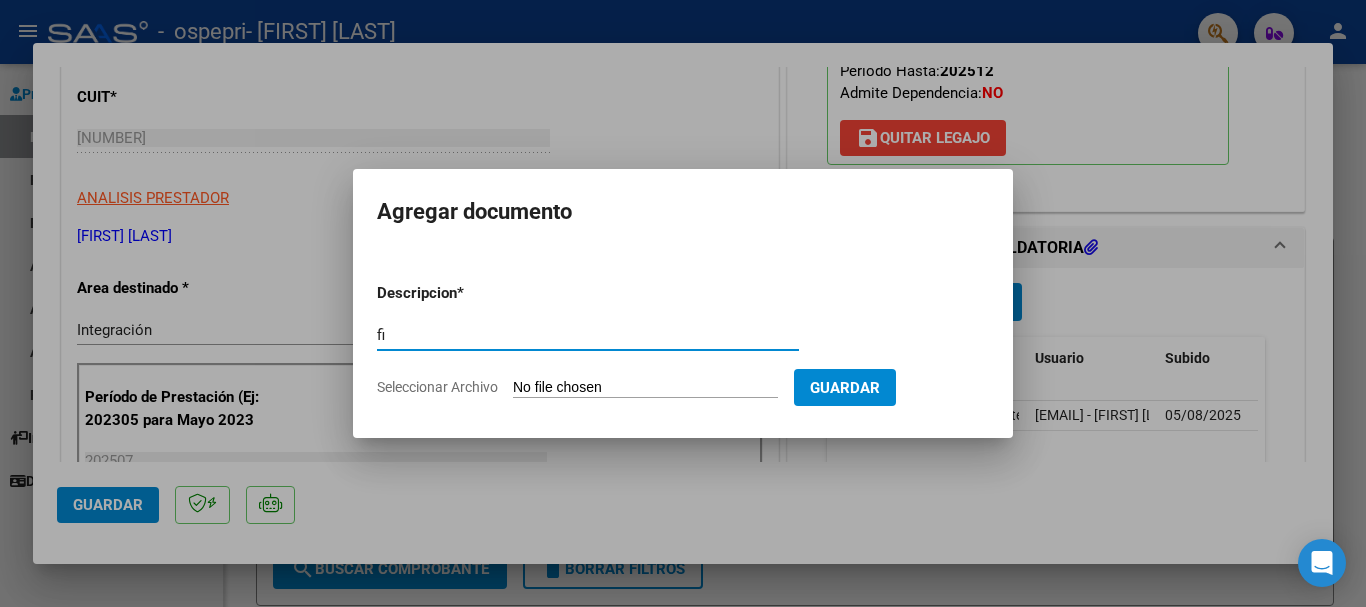 type on "f" 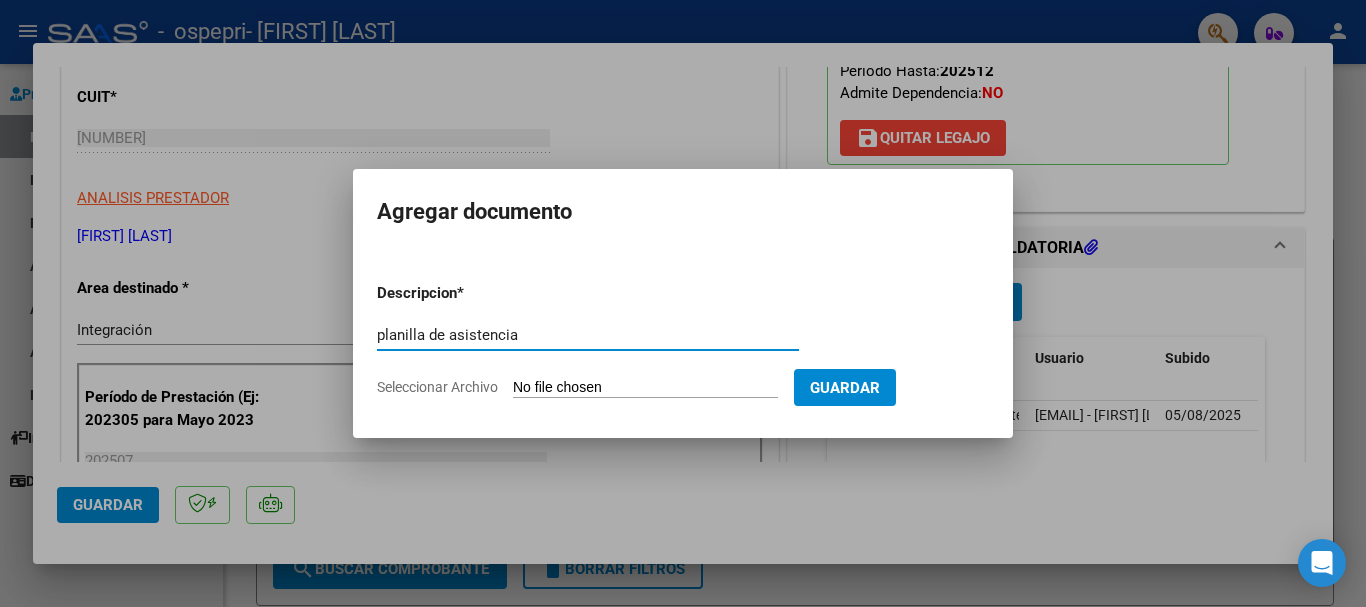 type on "planilla de asistencia" 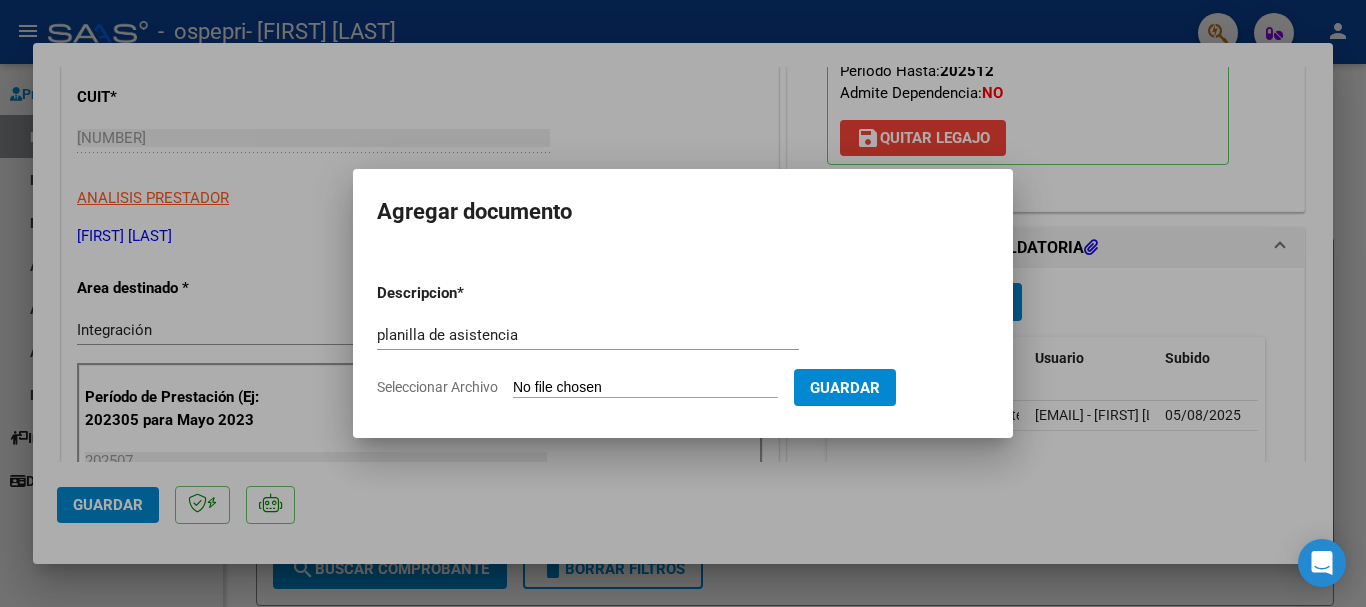 click on "Seleccionar Archivo" at bounding box center (645, 388) 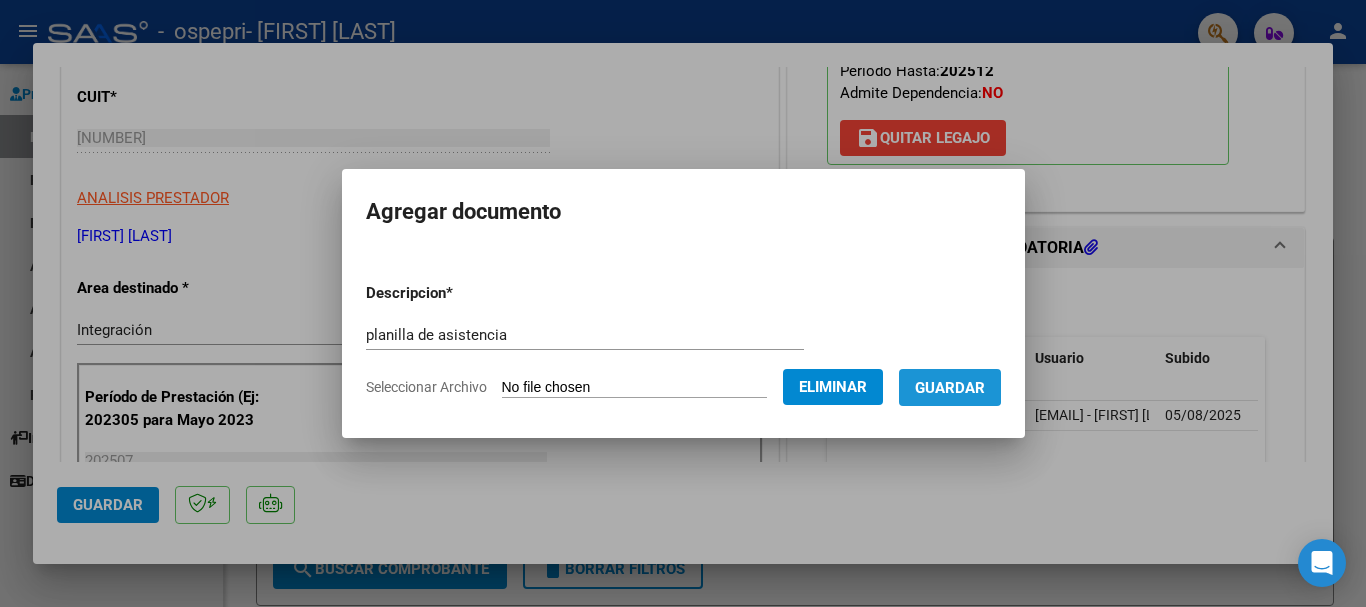 click on "Guardar" at bounding box center (950, 388) 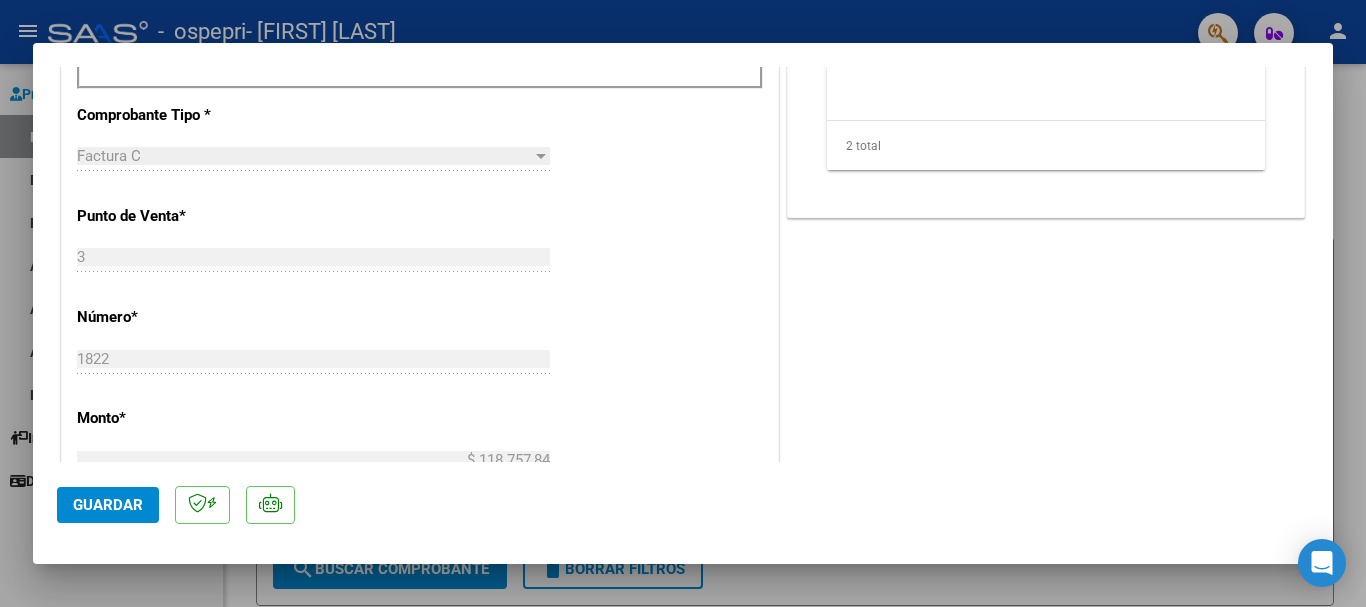 scroll, scrollTop: 800, scrollLeft: 0, axis: vertical 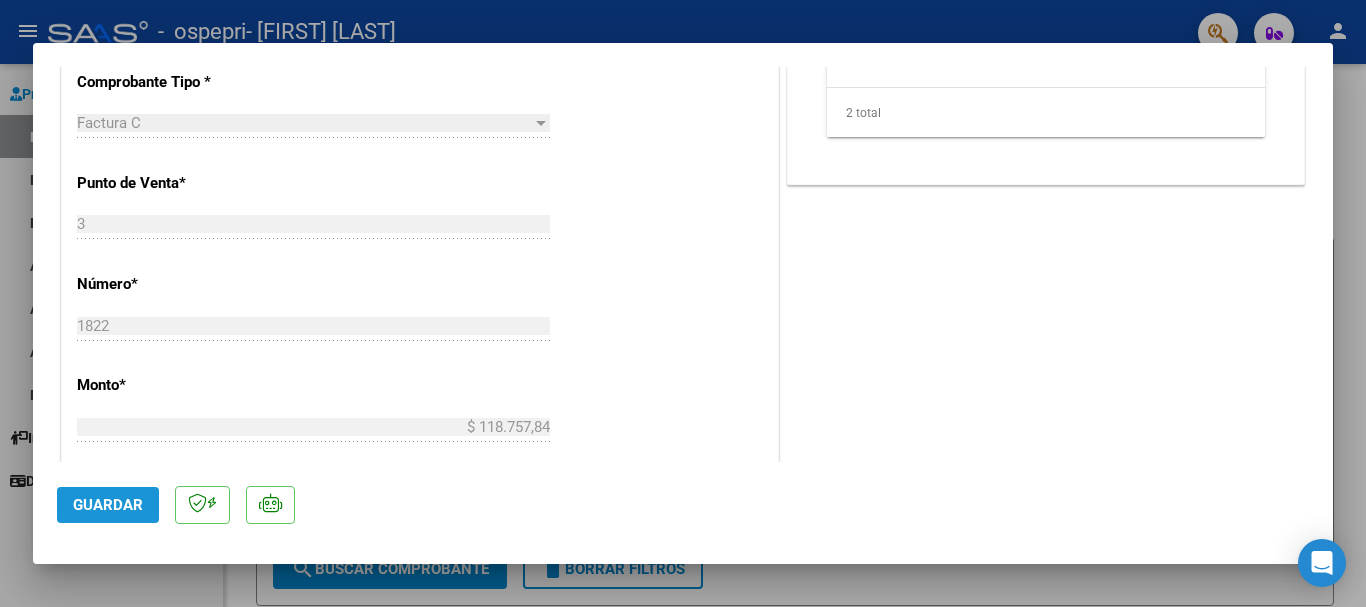 click on "Guardar" 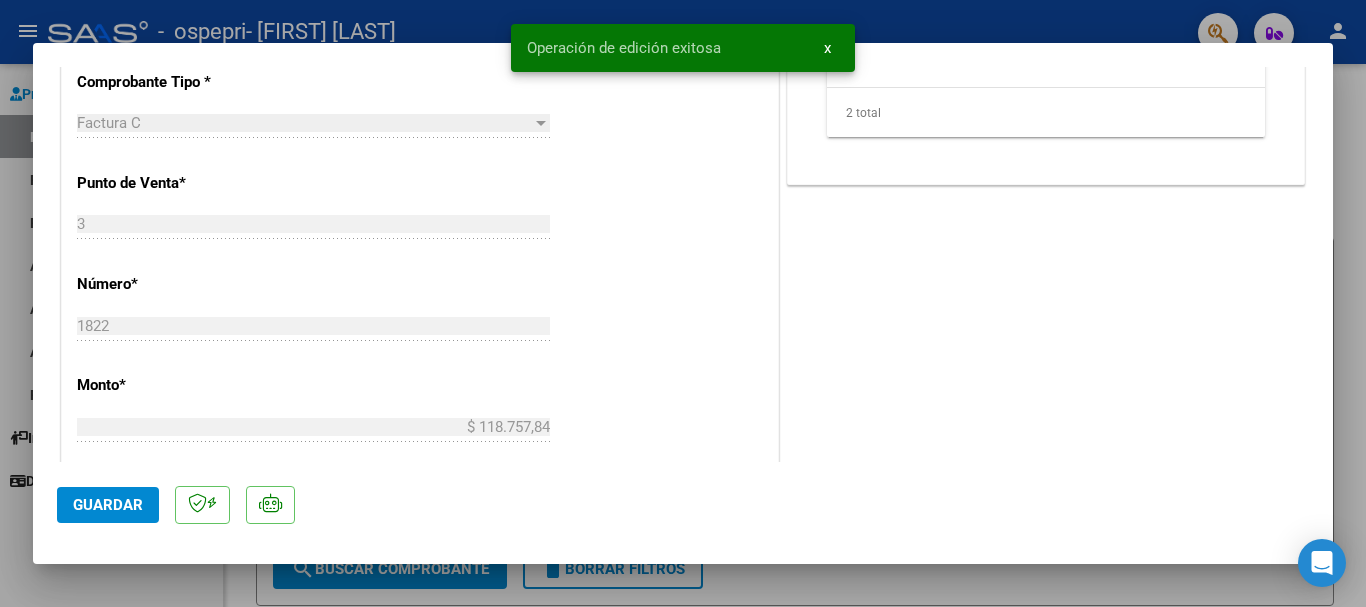 click at bounding box center (683, 303) 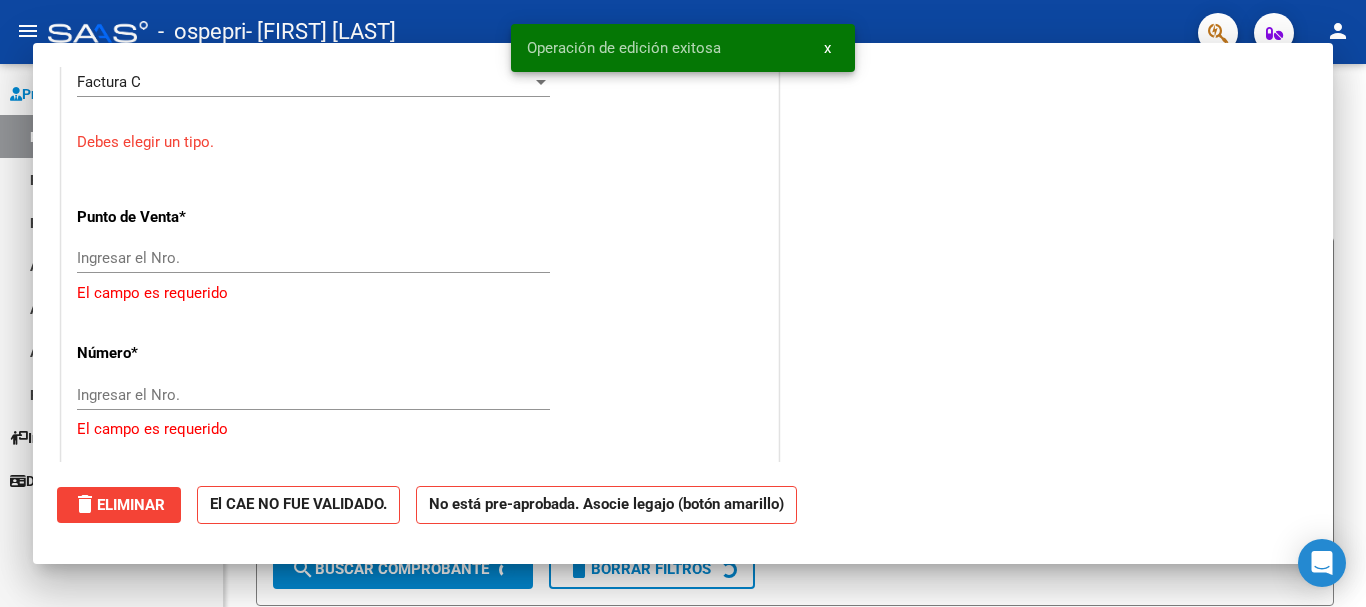 scroll, scrollTop: 759, scrollLeft: 0, axis: vertical 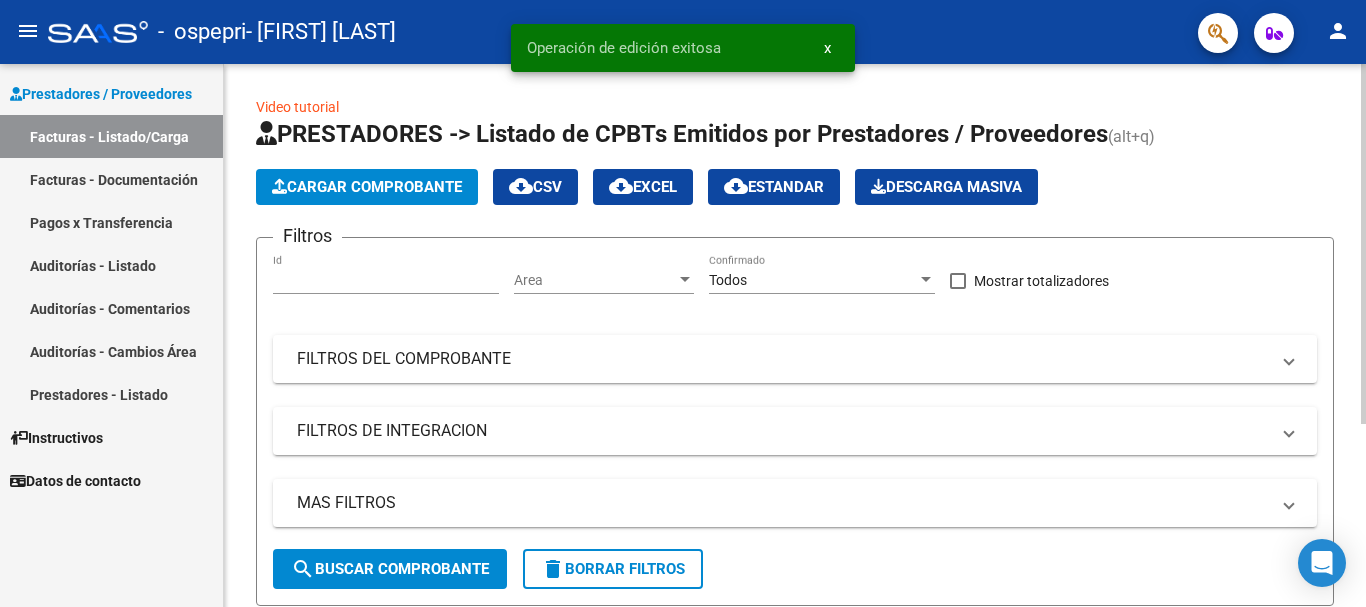 click on "Cargar Comprobante" 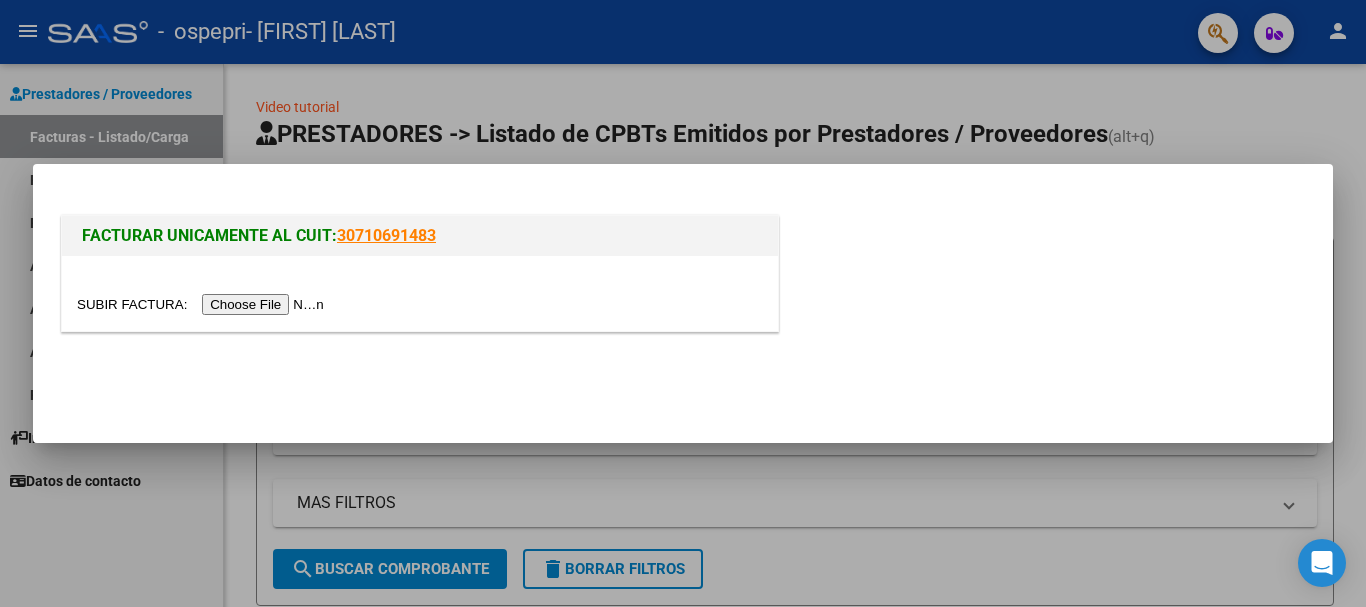click at bounding box center (203, 304) 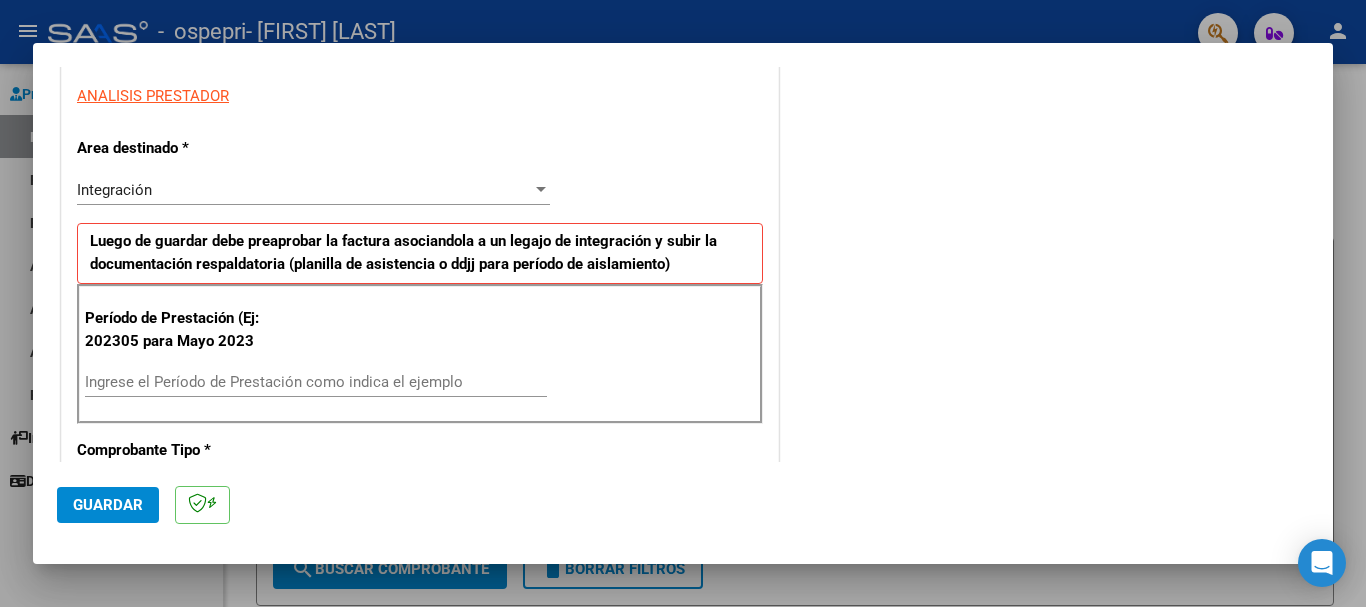 scroll, scrollTop: 400, scrollLeft: 0, axis: vertical 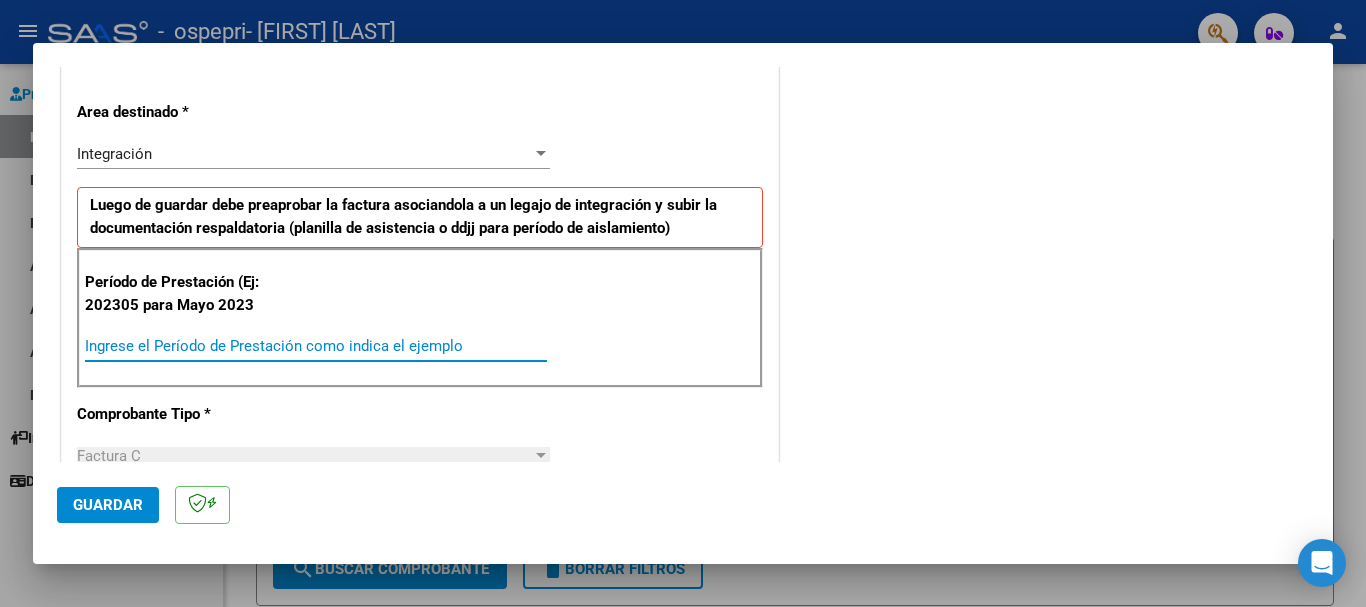 click on "Ingrese el Período de Prestación como indica el ejemplo" at bounding box center (316, 346) 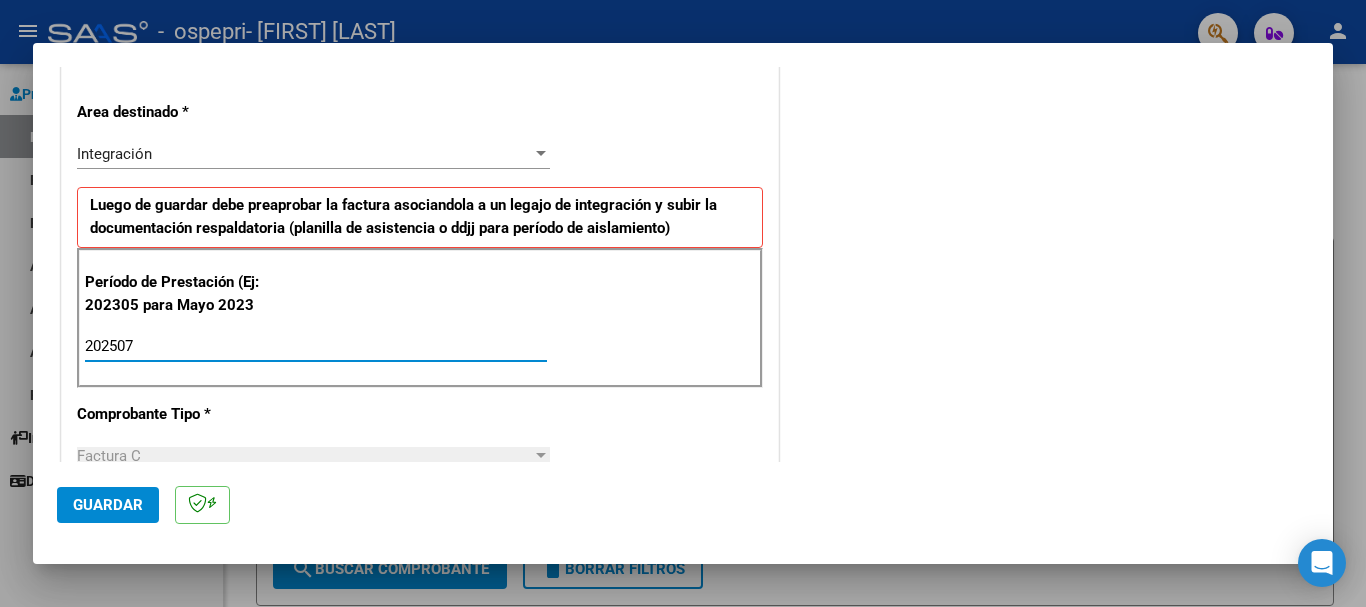 type on "202507" 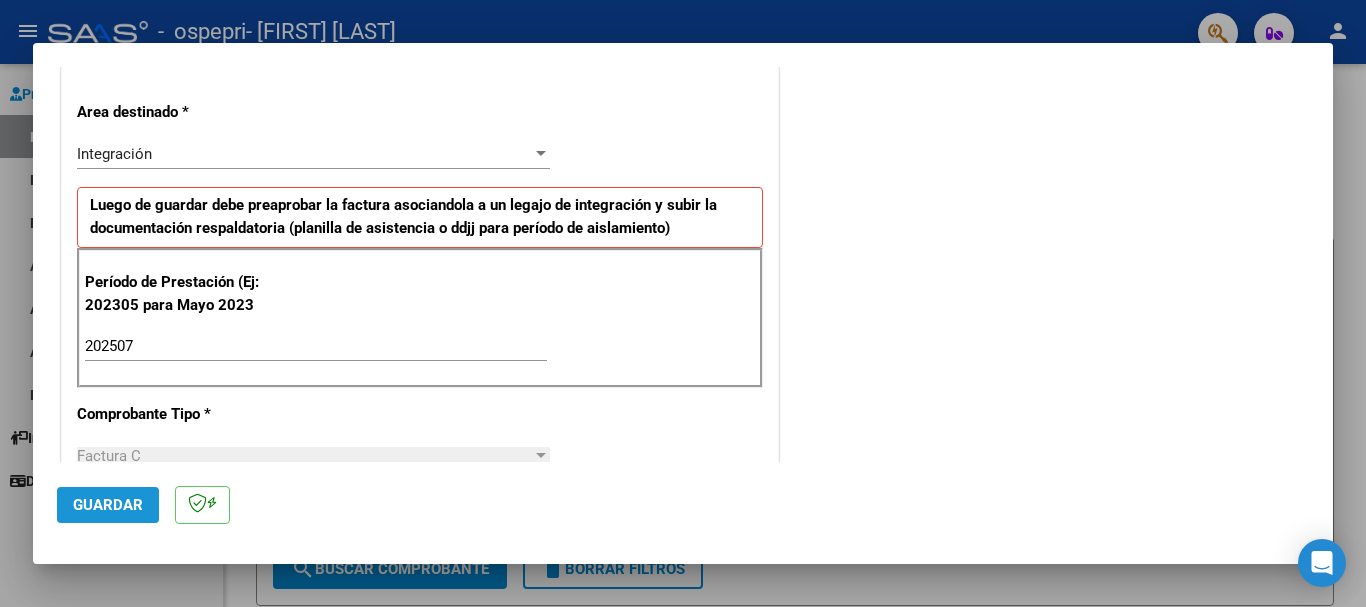 click on "Guardar" 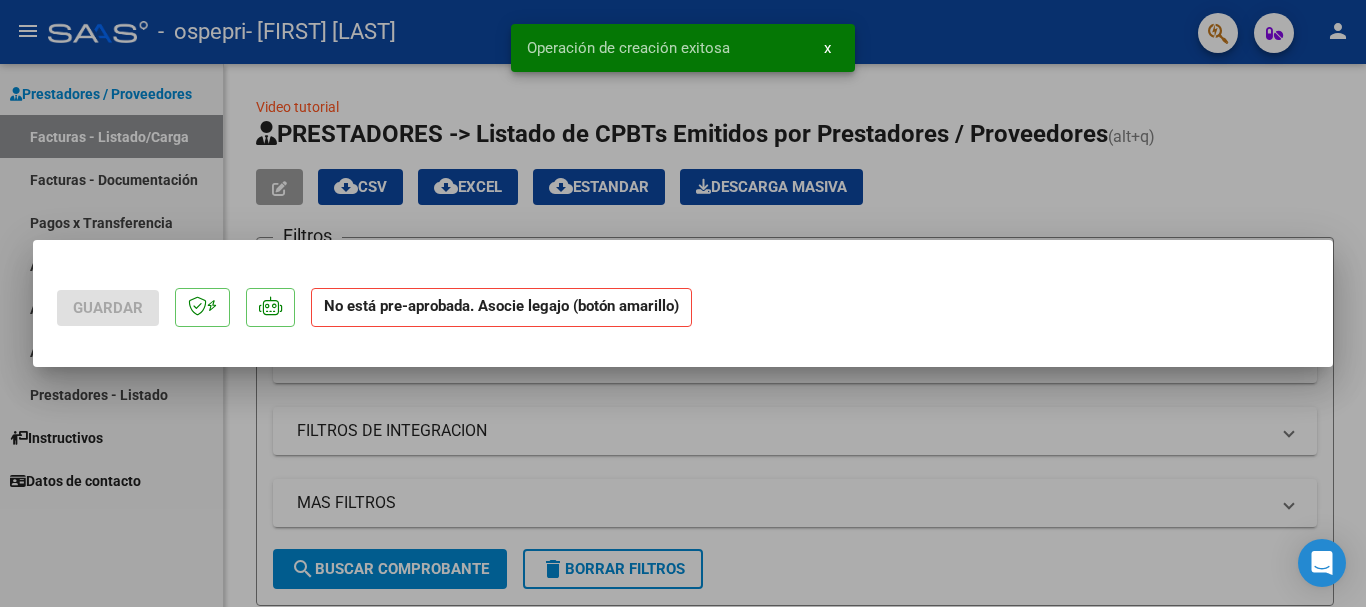 scroll, scrollTop: 0, scrollLeft: 0, axis: both 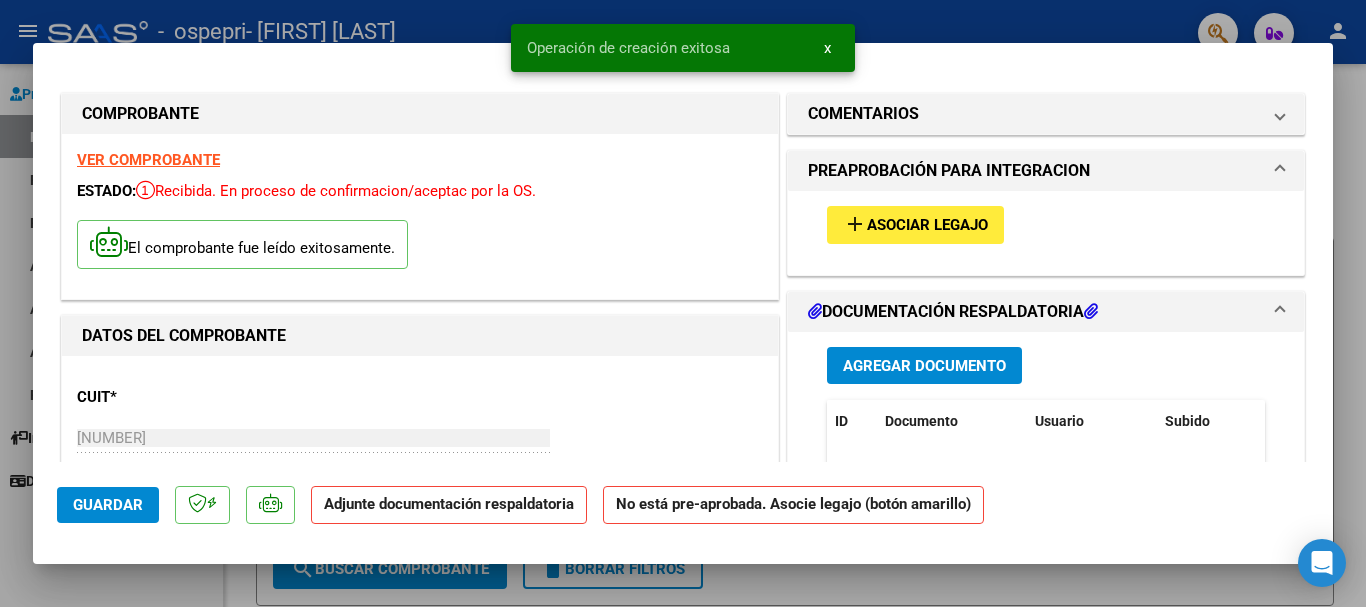 click on "Asociar Legajo" at bounding box center [927, 226] 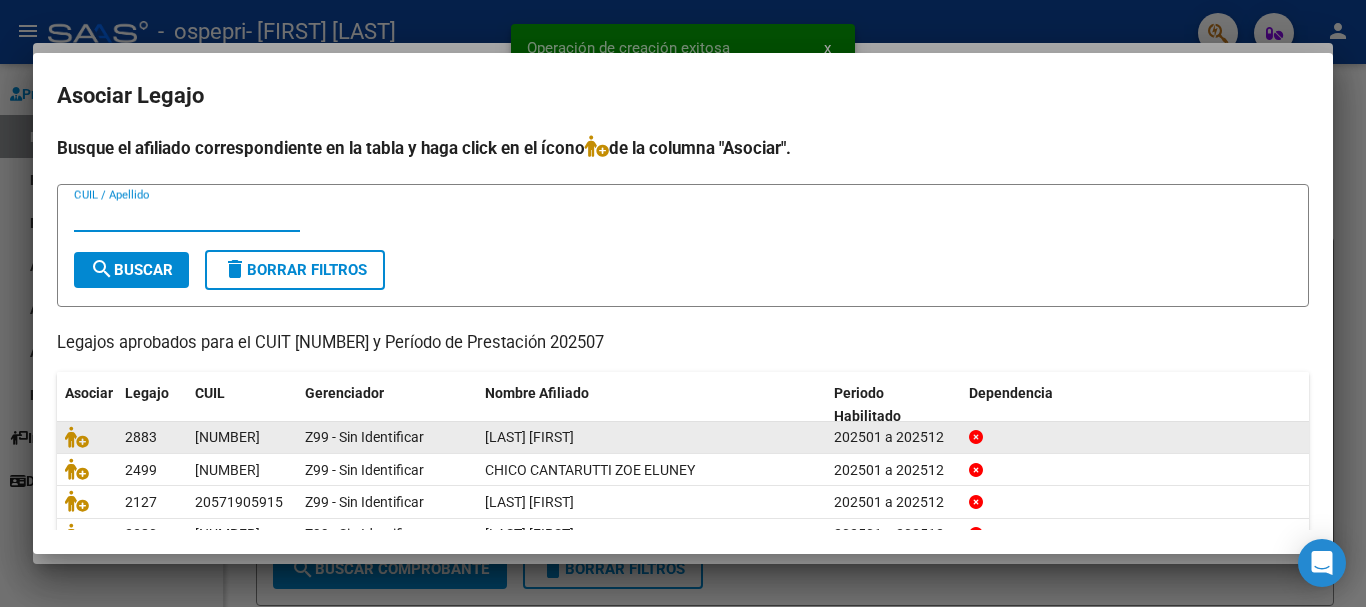 scroll, scrollTop: 98, scrollLeft: 0, axis: vertical 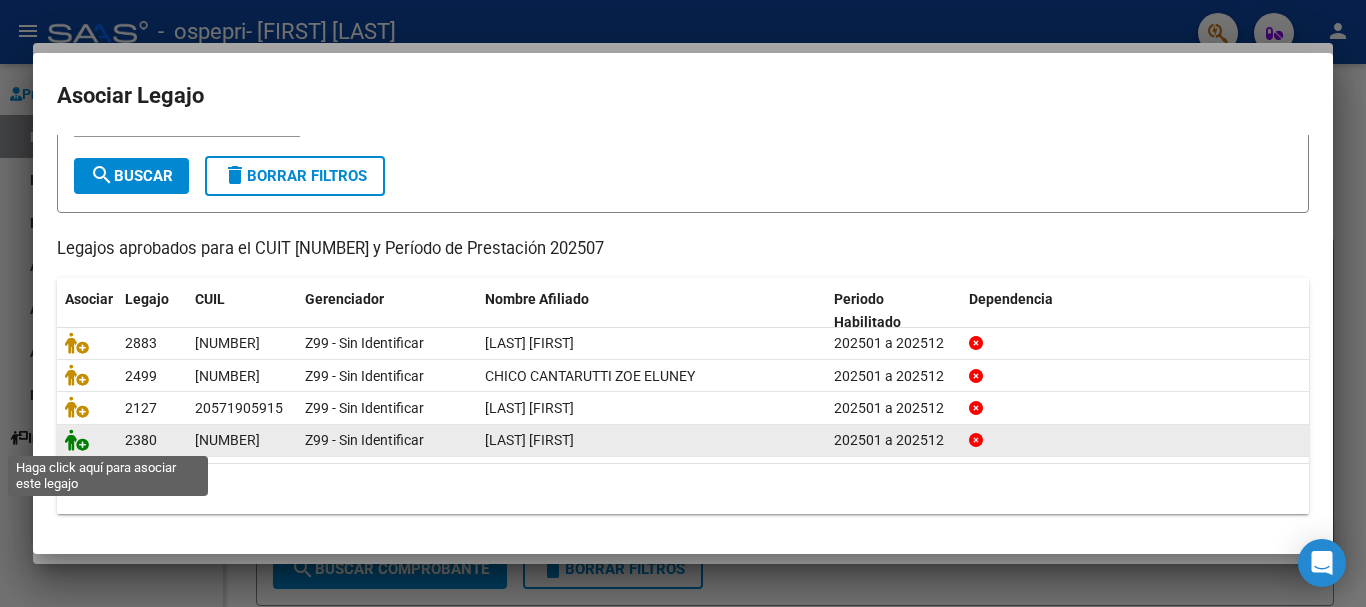 click 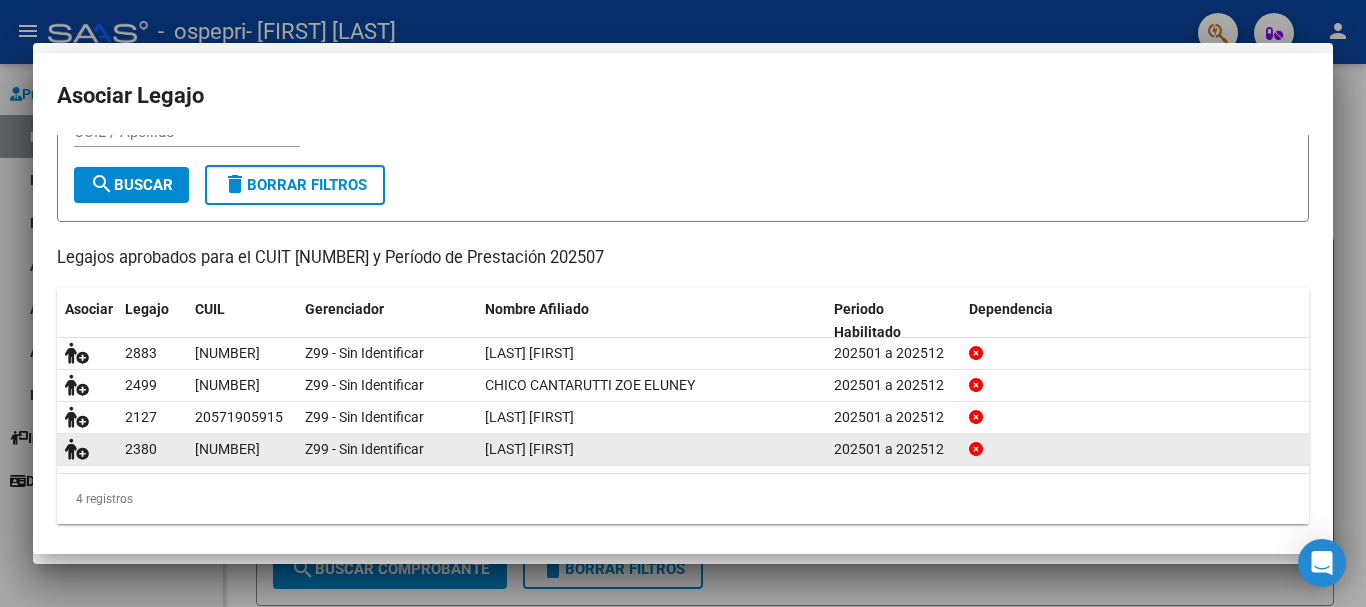scroll, scrollTop: 0, scrollLeft: 0, axis: both 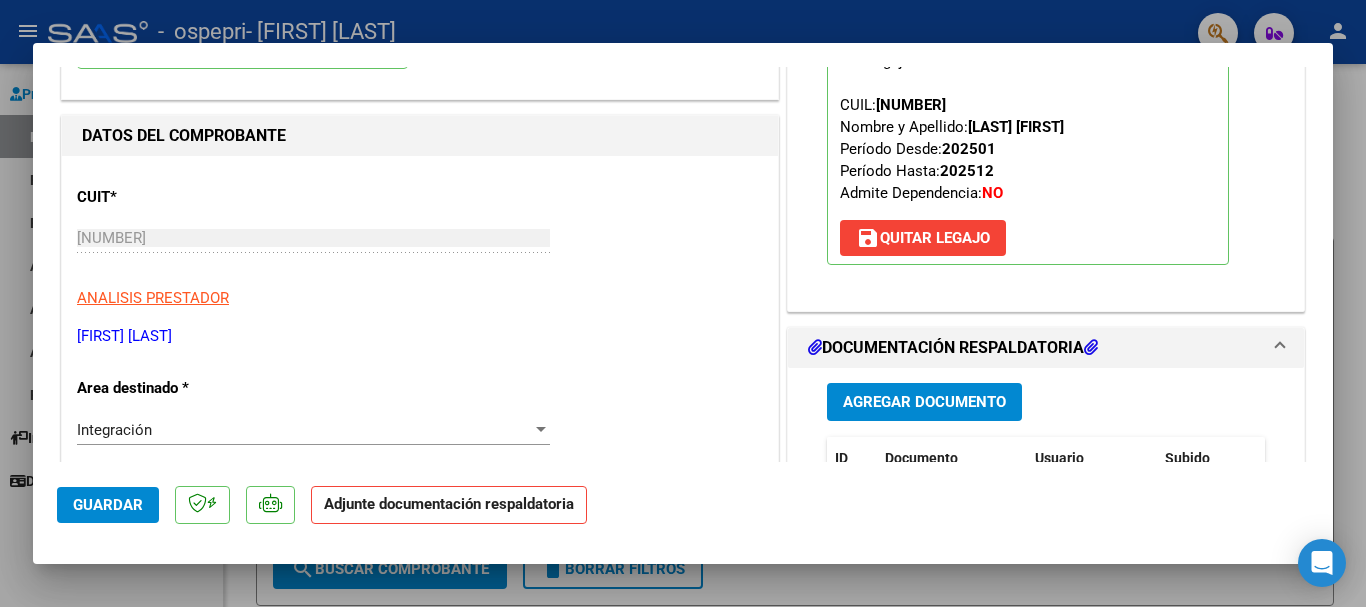 click on "Agregar Documento" at bounding box center (924, 403) 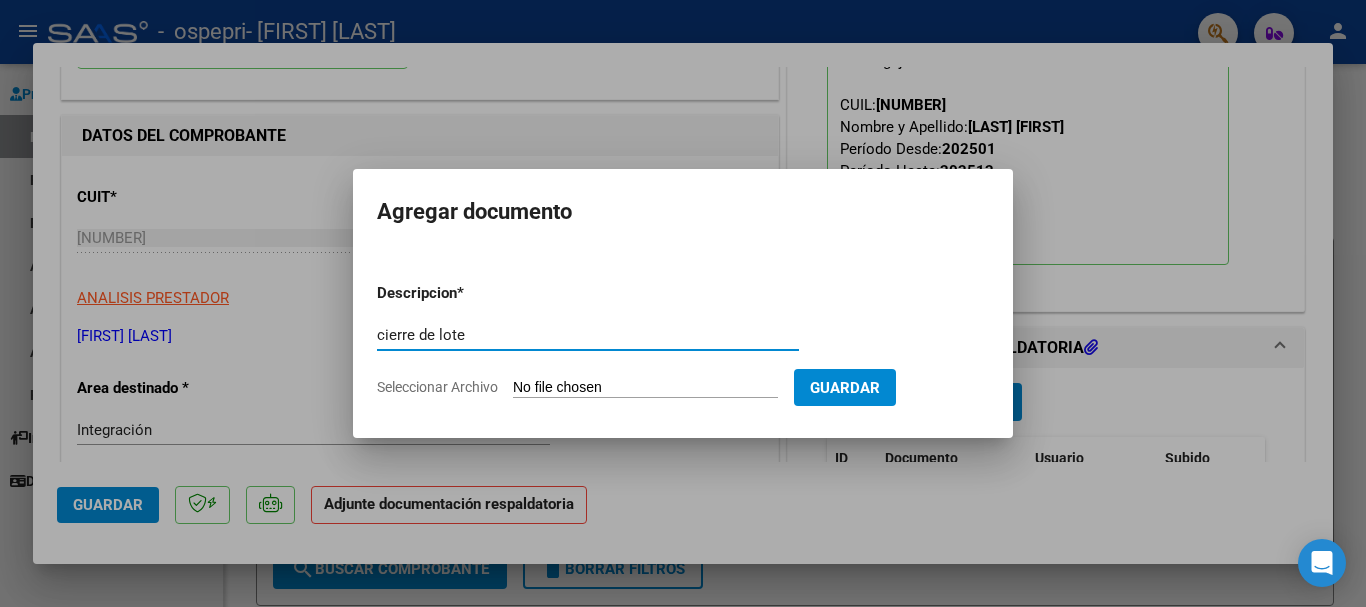 type on "cierre de lote" 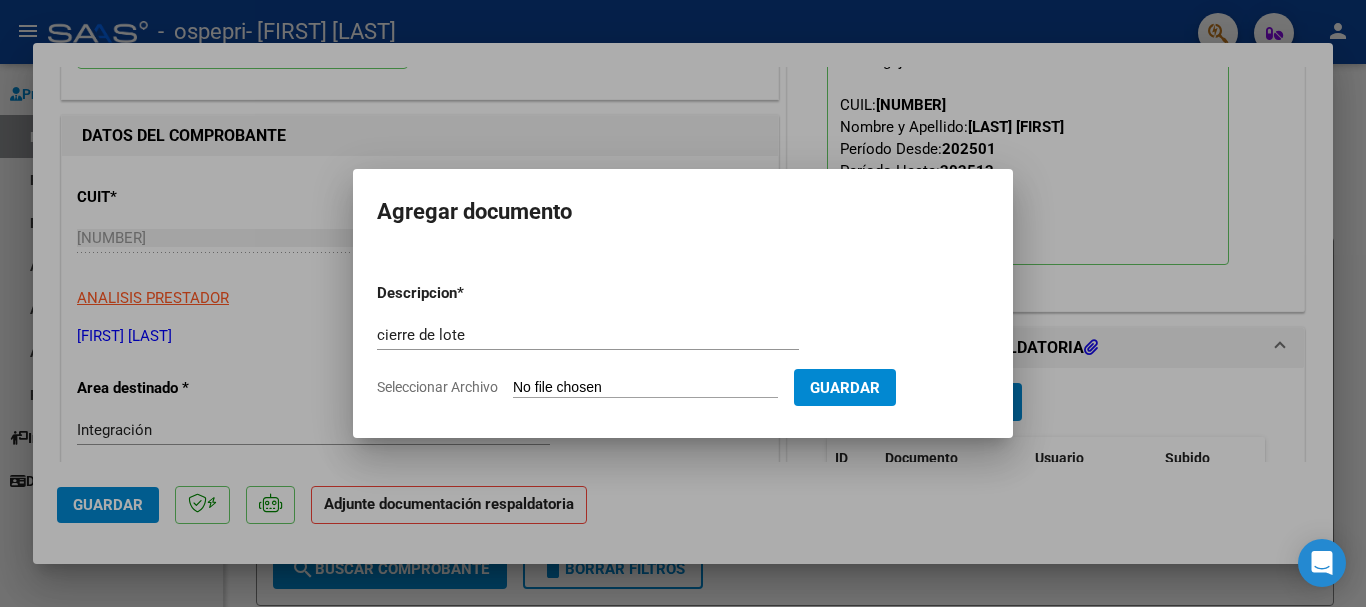 click on "Seleccionar Archivo" at bounding box center (645, 388) 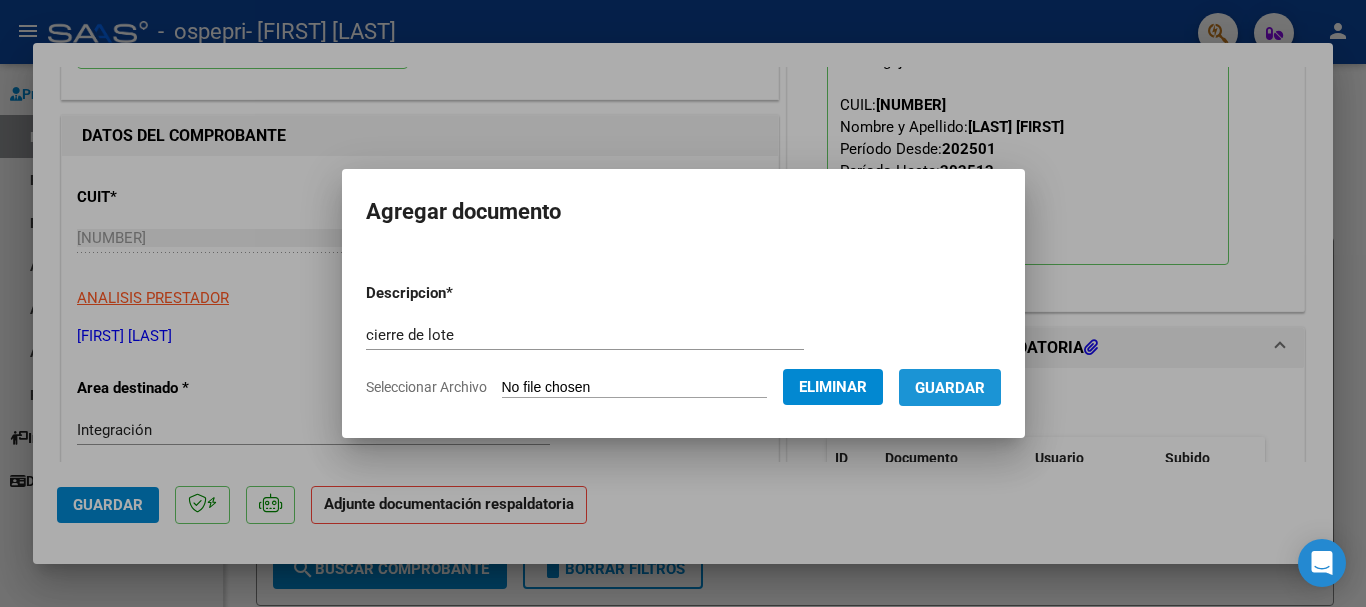 click on "Guardar" at bounding box center [950, 388] 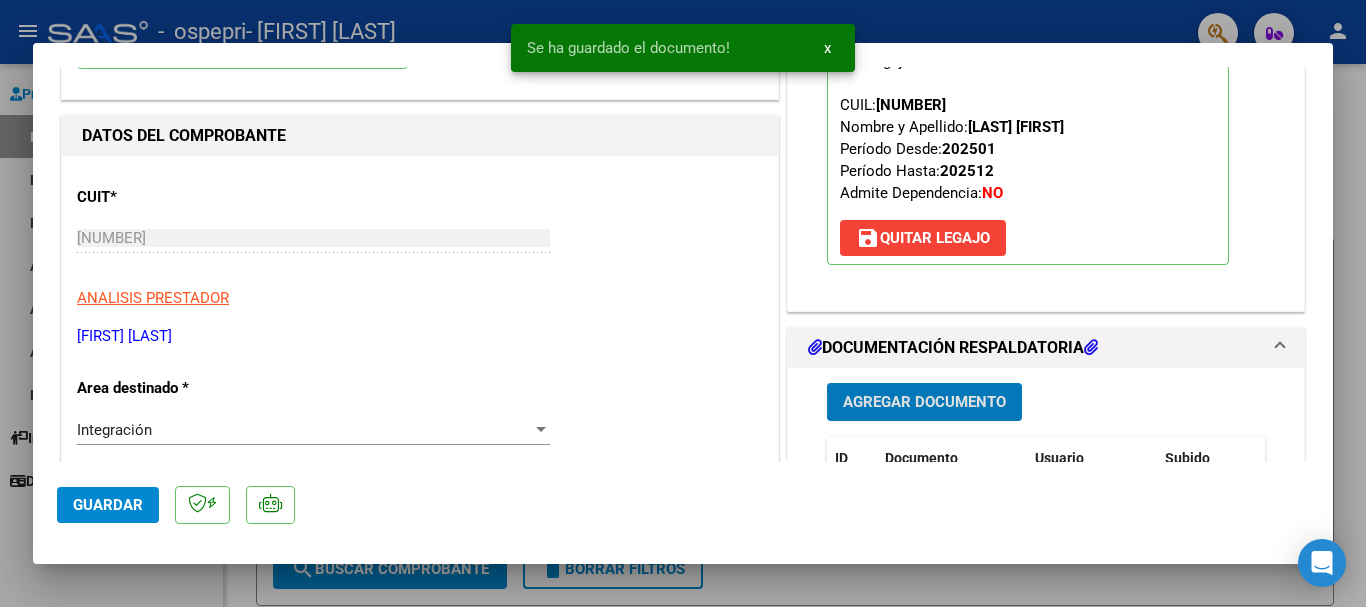 click on "Agregar Documento" at bounding box center (924, 403) 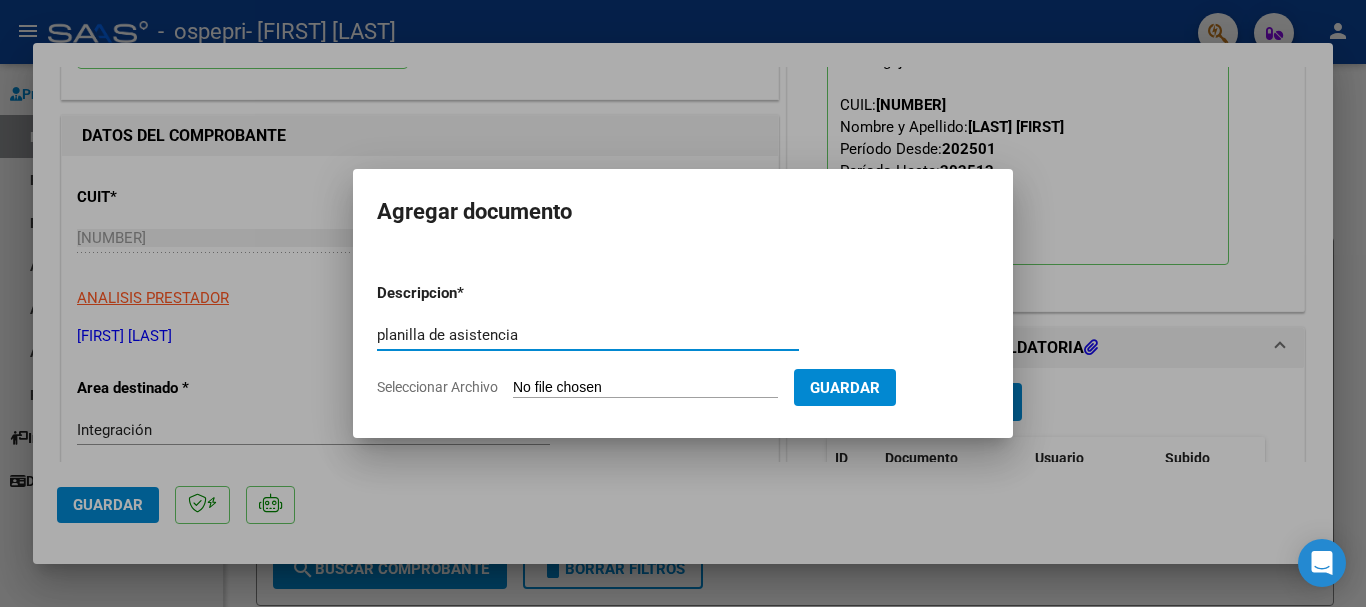 type on "planilla de asistencia" 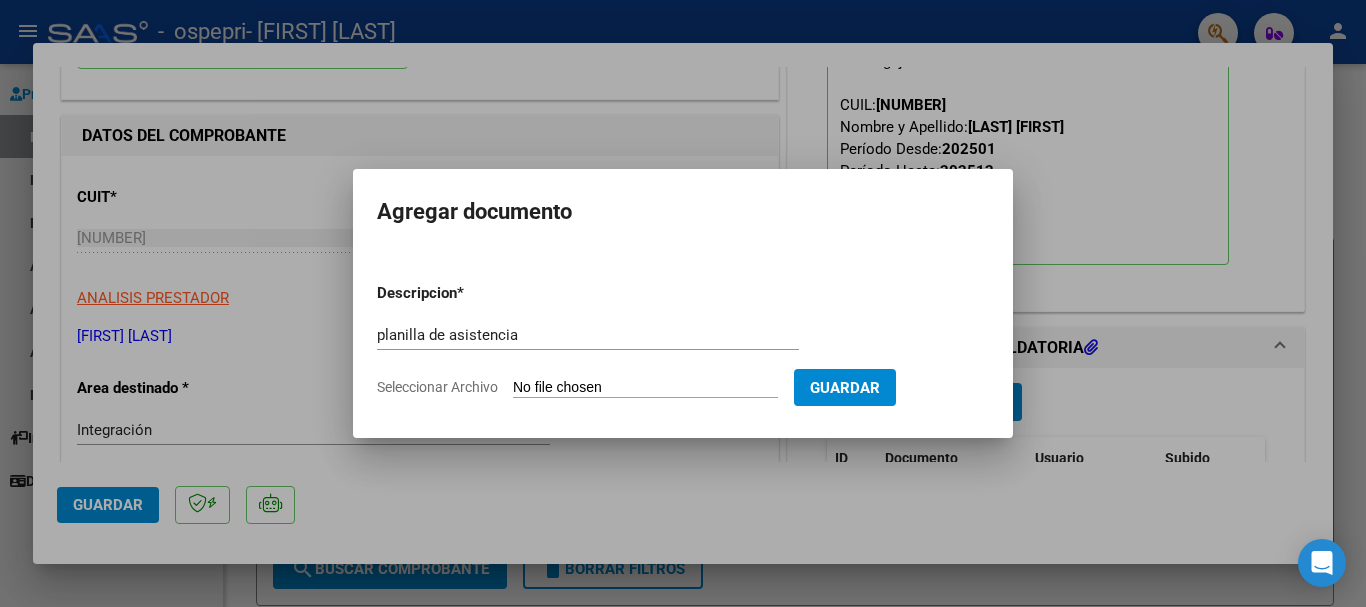 type on "C:\fakepath\firmas [LAST].pdf" 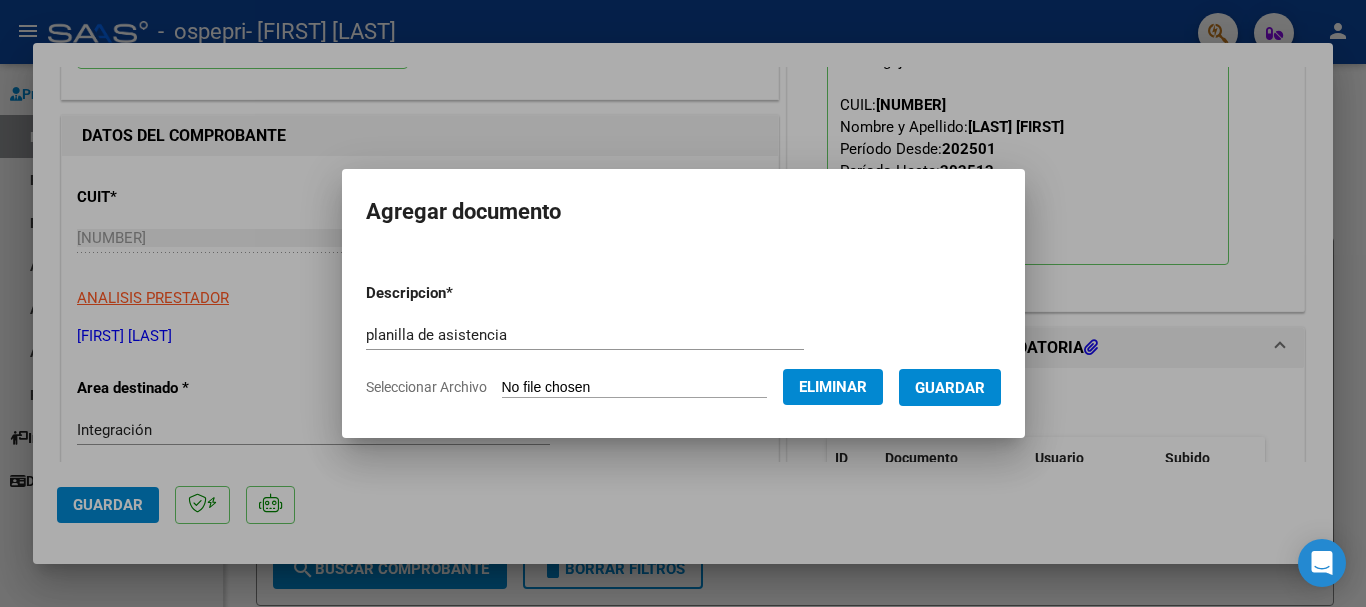 click on "Guardar" at bounding box center (950, 388) 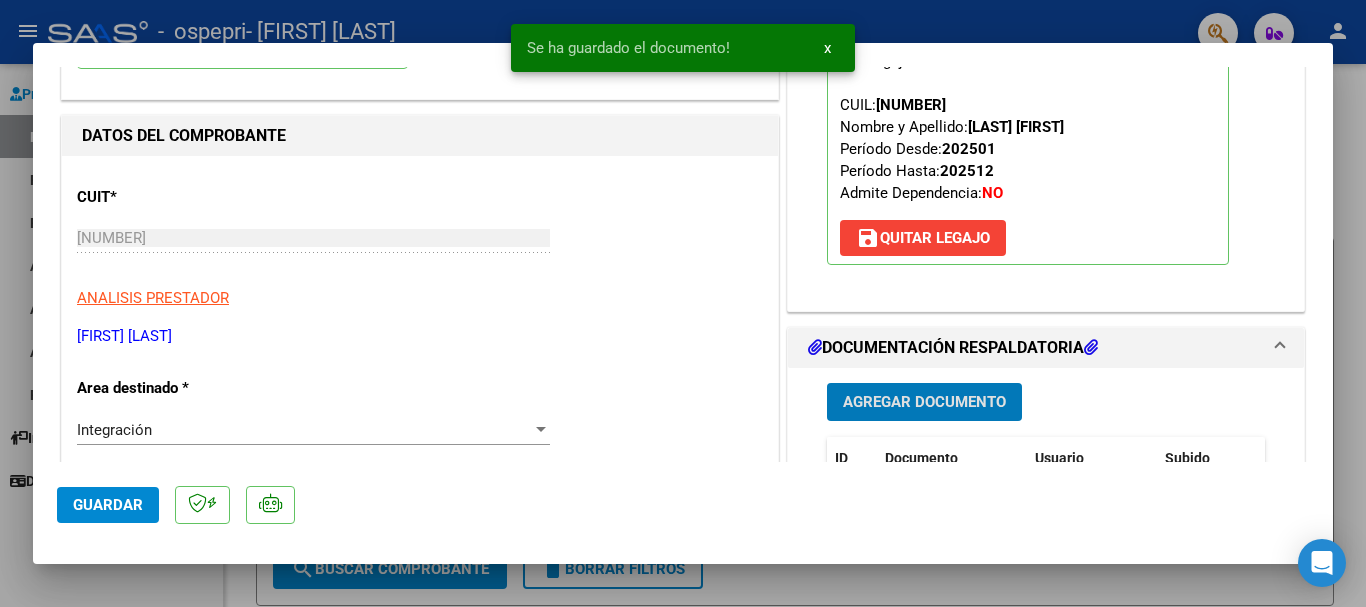 scroll, scrollTop: 400, scrollLeft: 0, axis: vertical 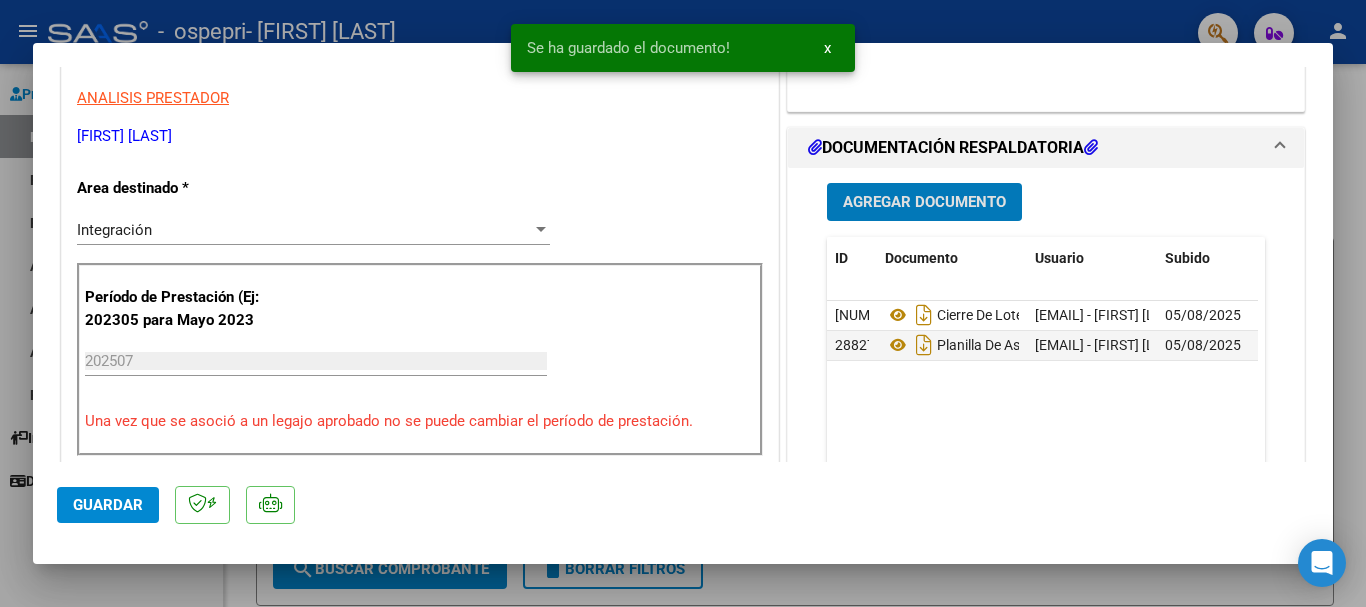 click on "Guardar" 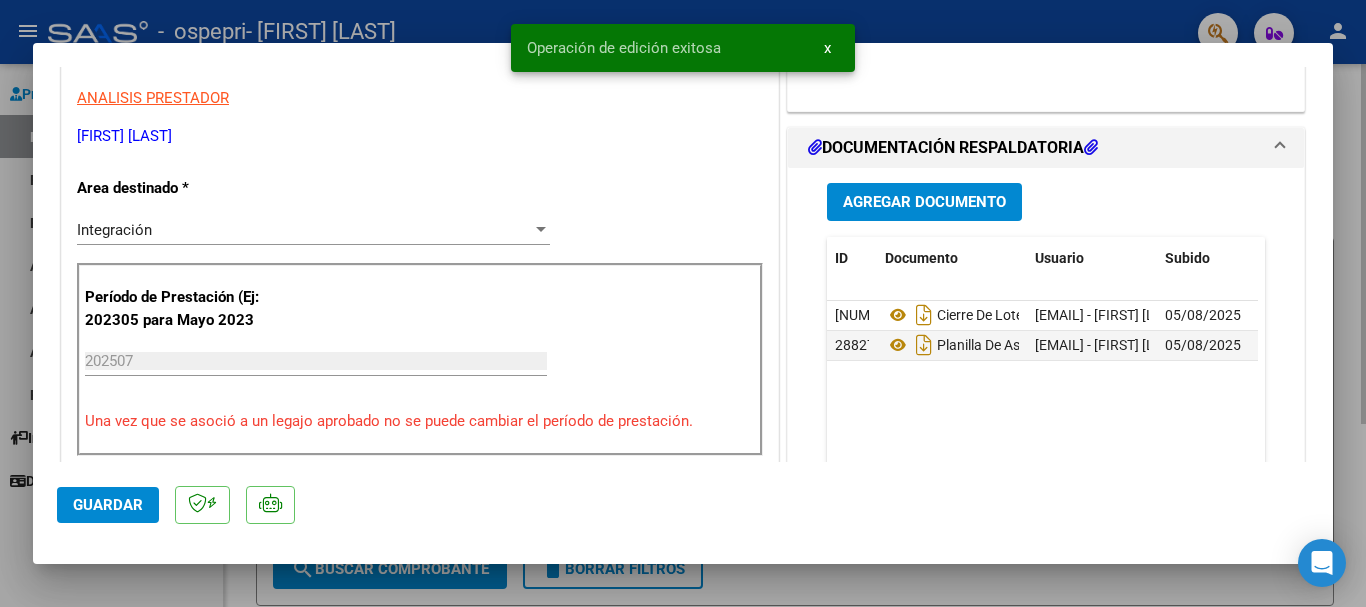 click at bounding box center (683, 303) 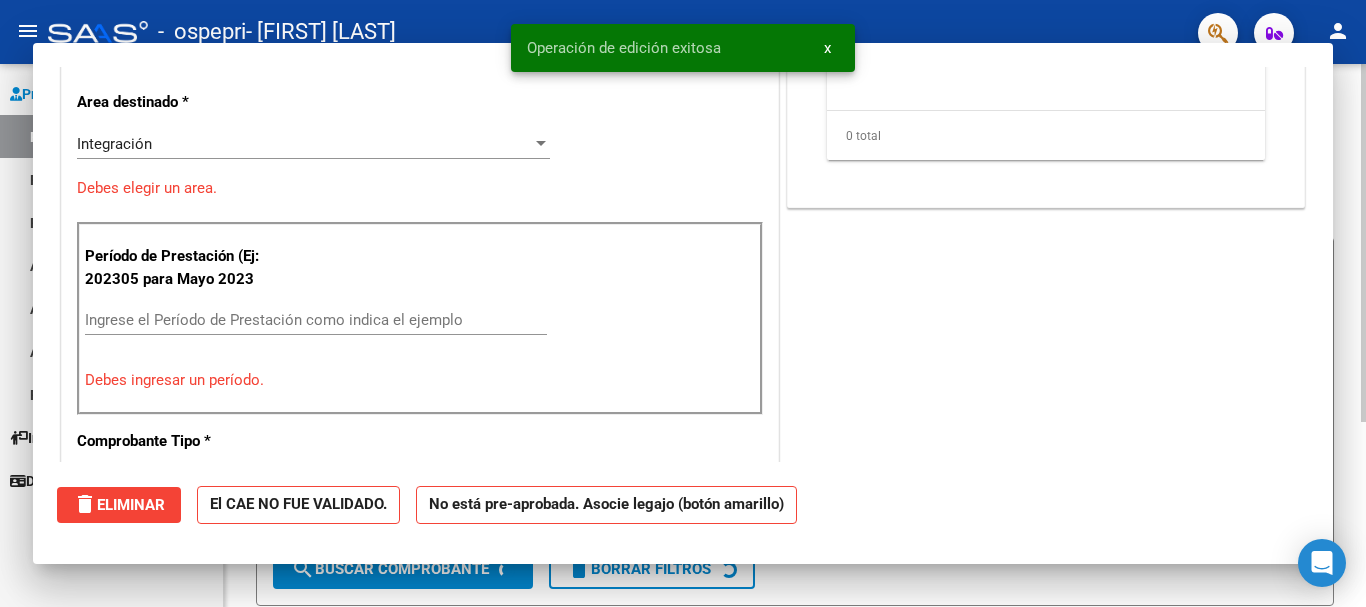 scroll, scrollTop: 339, scrollLeft: 0, axis: vertical 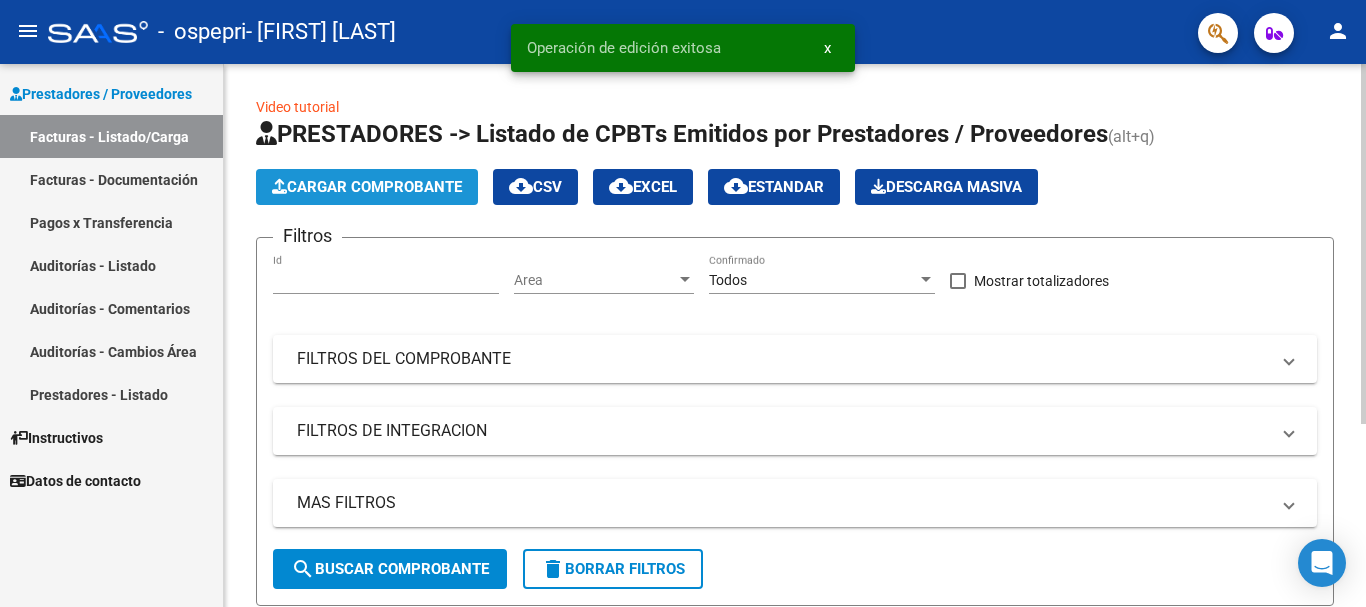 click on "Cargar Comprobante" 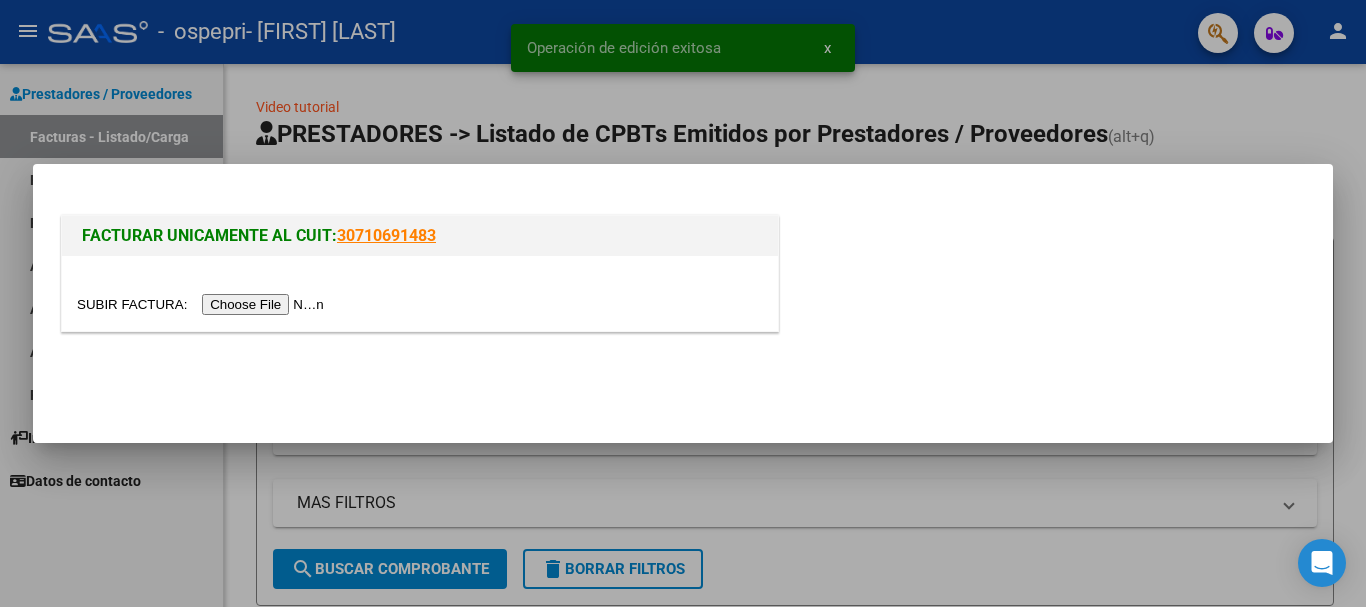 click at bounding box center (203, 304) 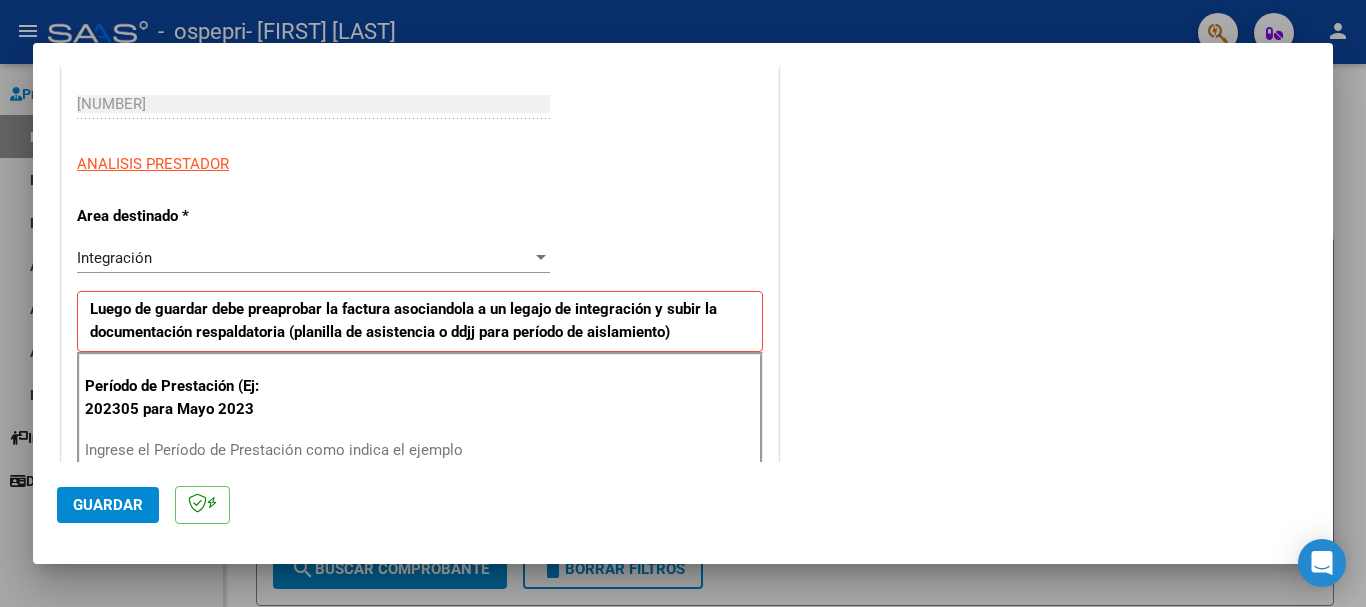 scroll, scrollTop: 400, scrollLeft: 0, axis: vertical 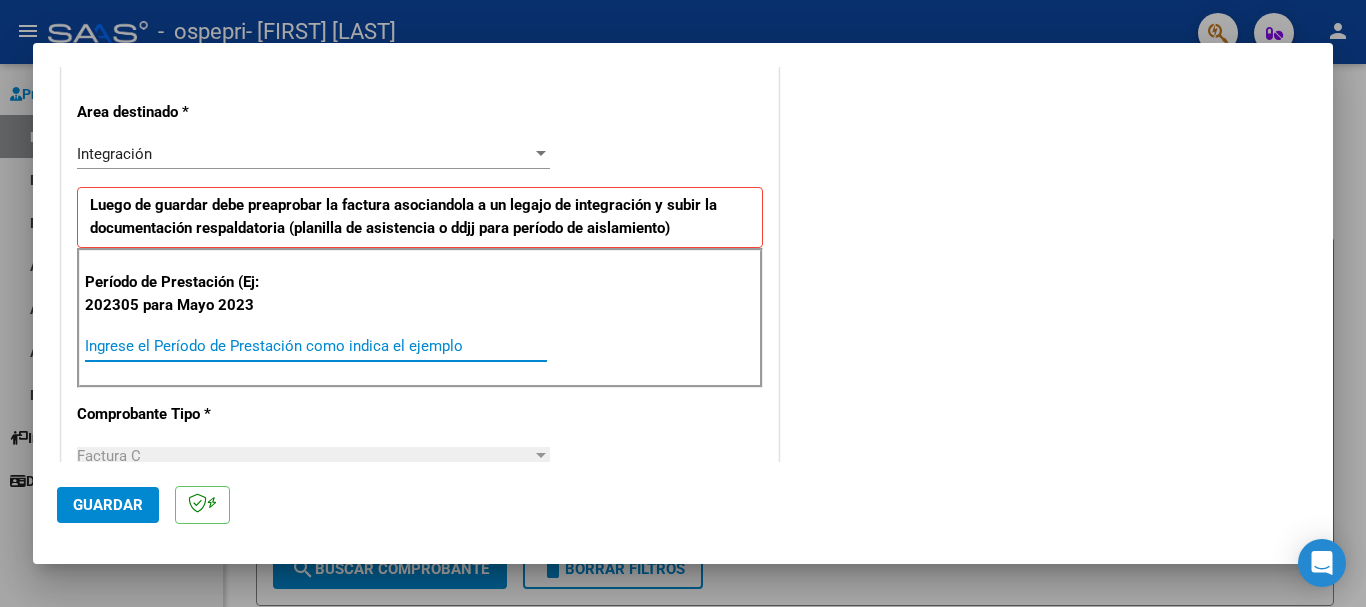 click on "Ingrese el Período de Prestación como indica el ejemplo" at bounding box center [316, 346] 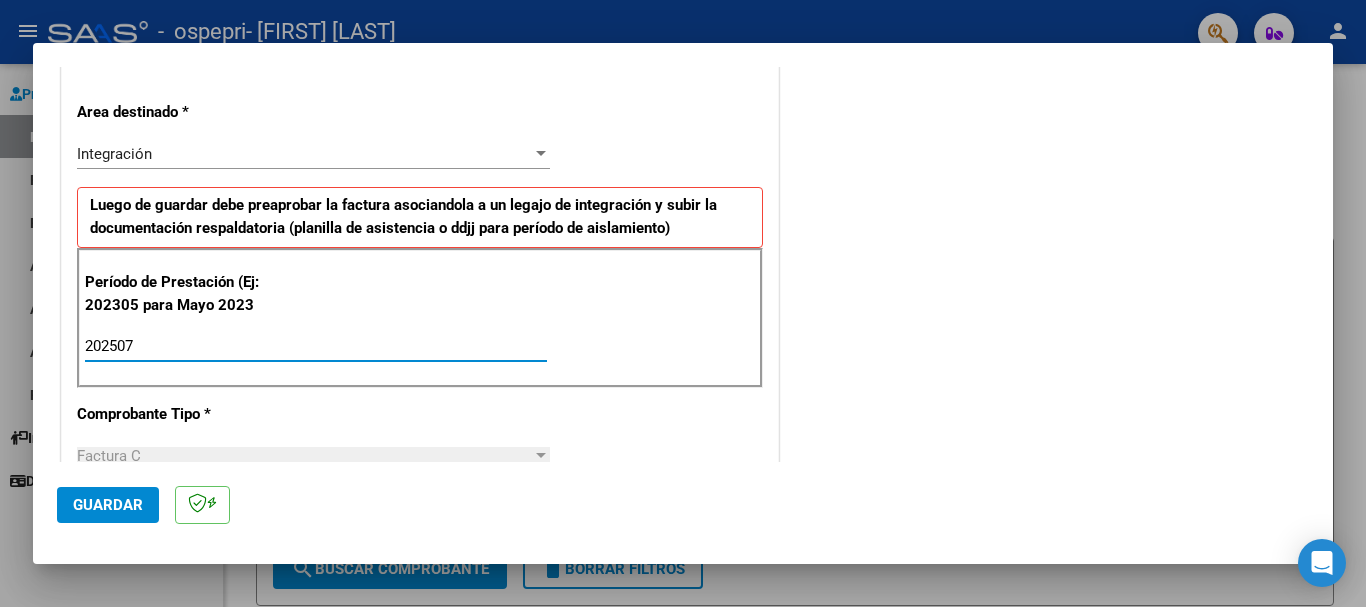 type on "202507" 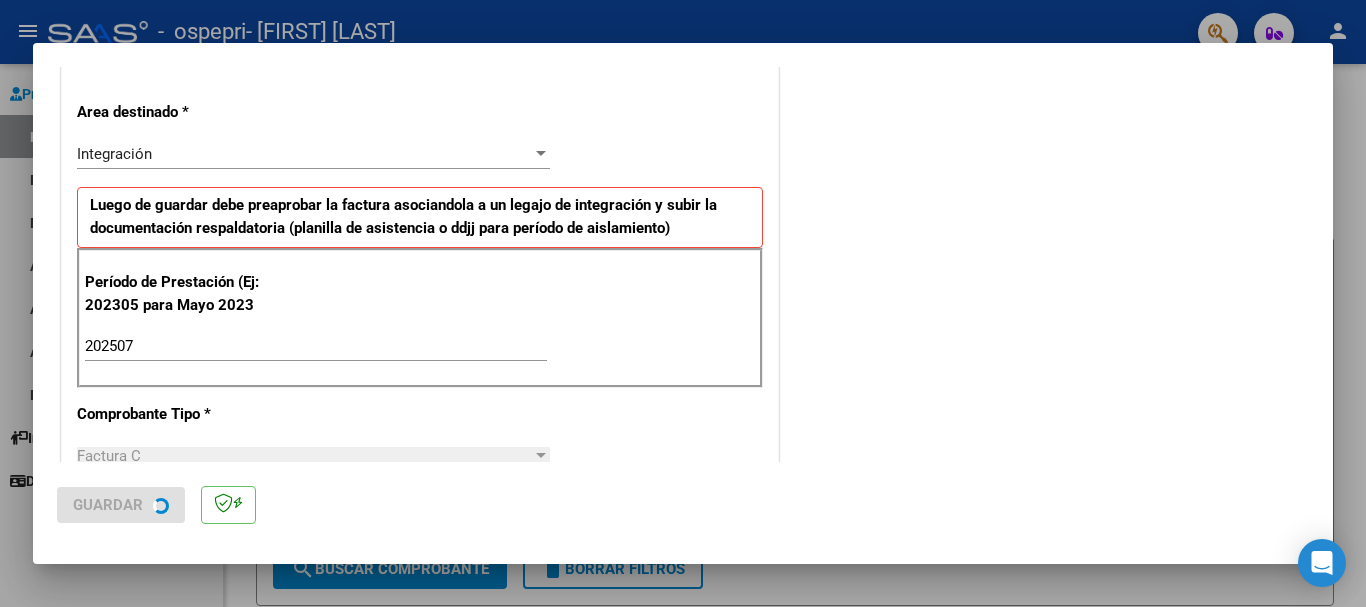 scroll, scrollTop: 0, scrollLeft: 0, axis: both 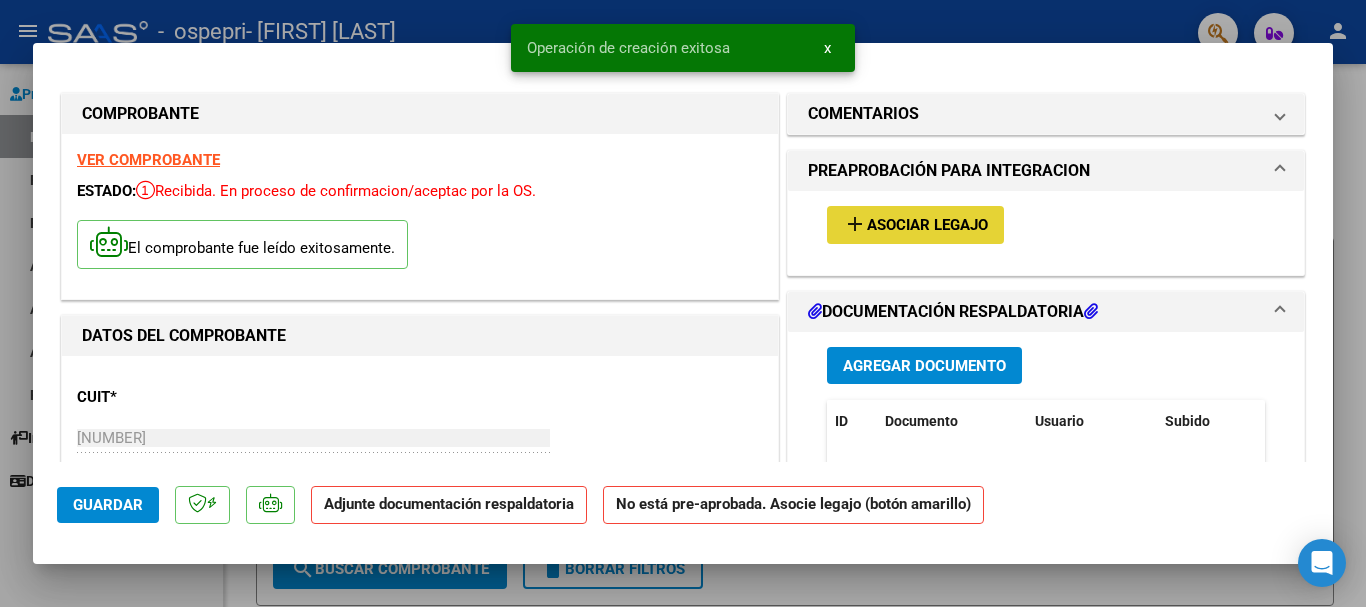 click on "Asociar Legajo" at bounding box center (927, 226) 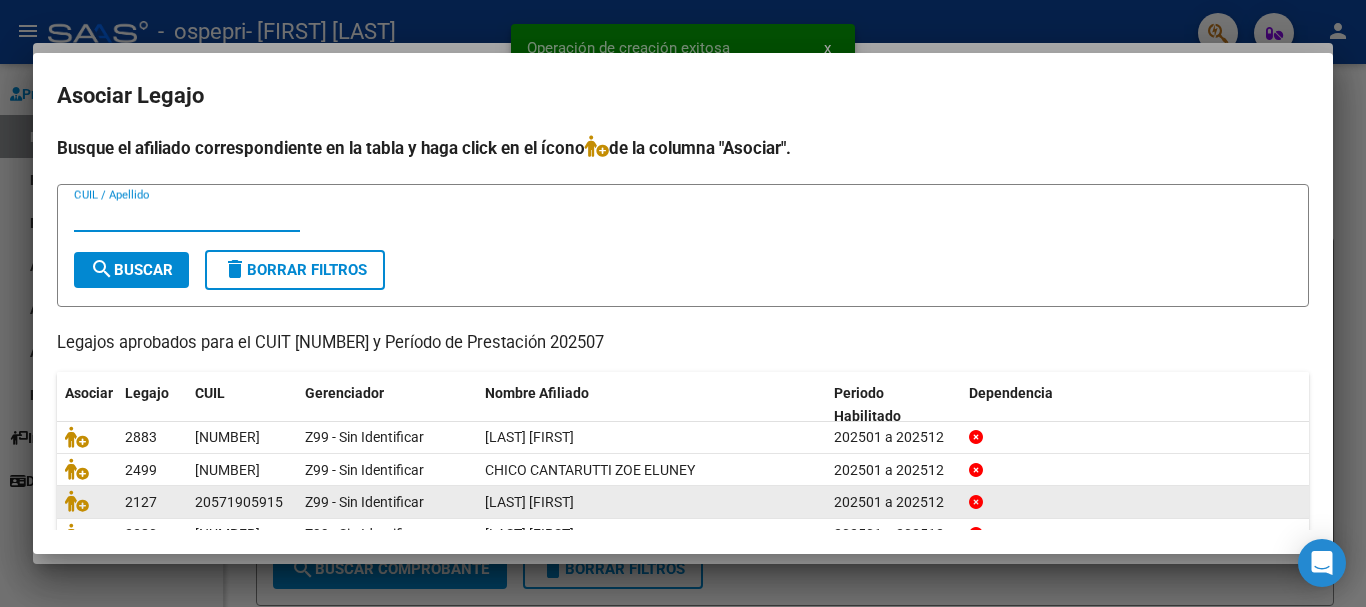 scroll, scrollTop: 98, scrollLeft: 0, axis: vertical 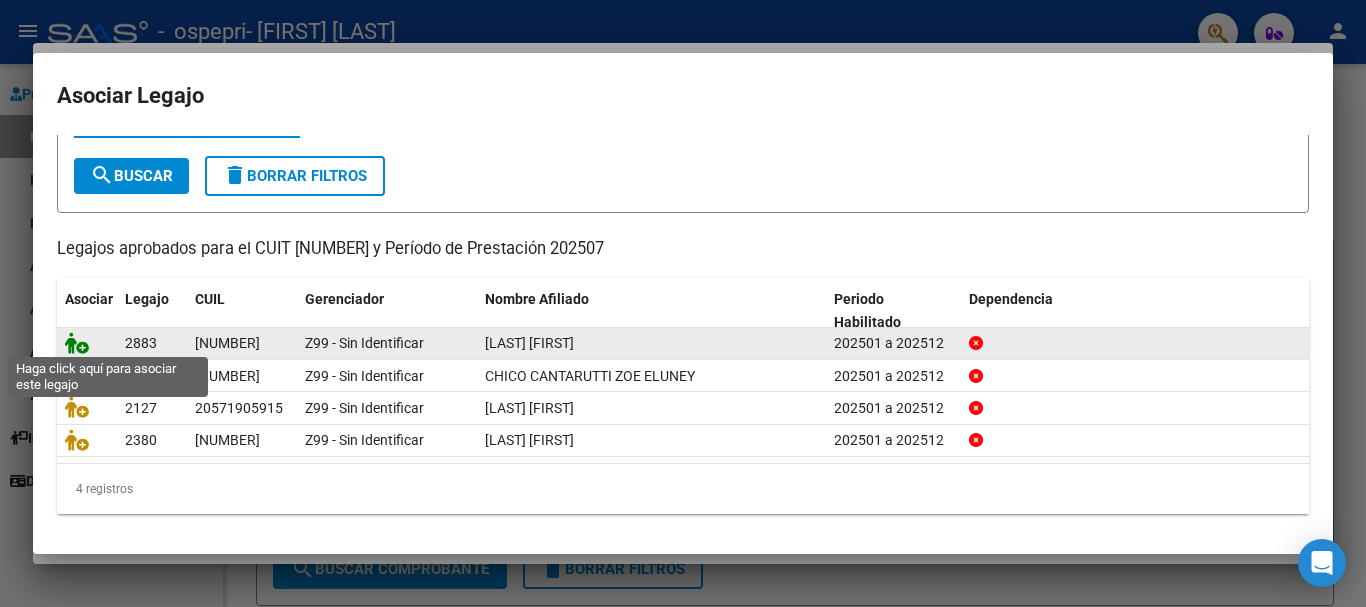 click 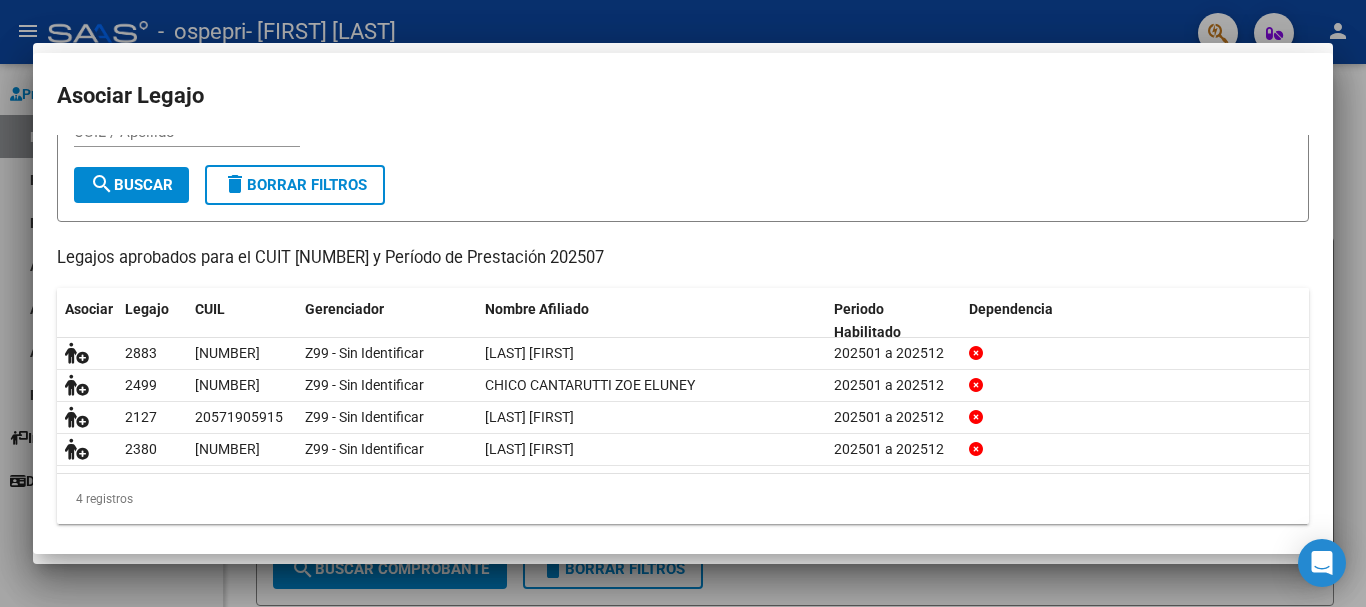 scroll, scrollTop: 111, scrollLeft: 0, axis: vertical 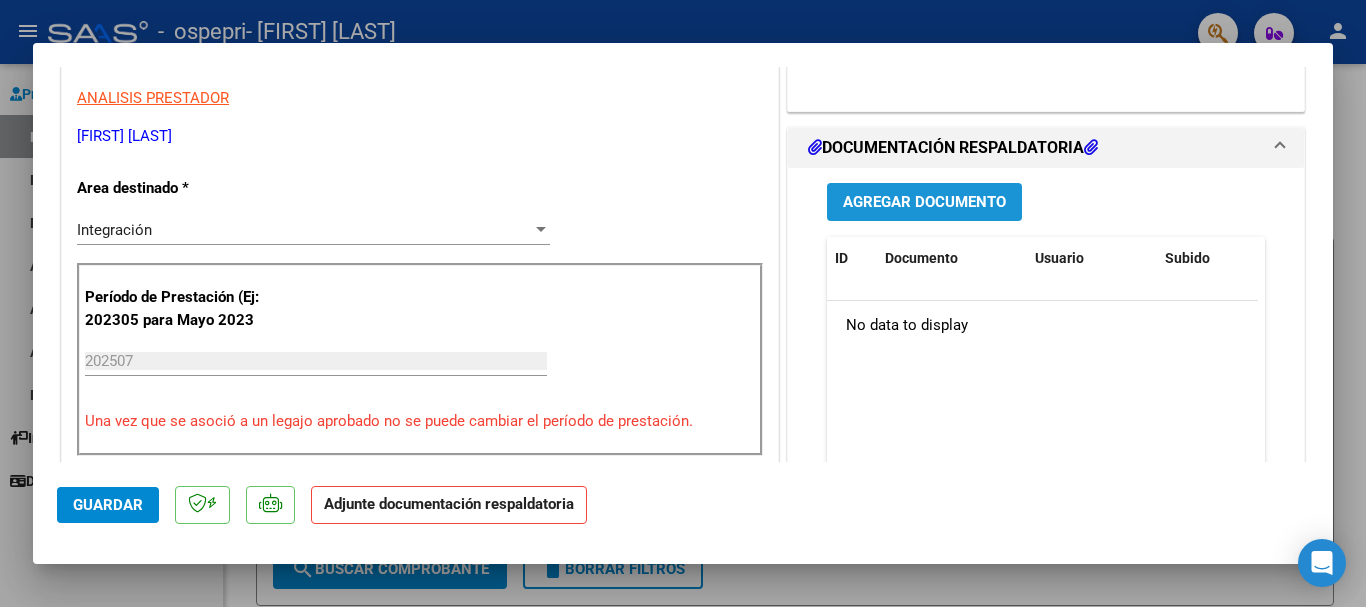 click on "Agregar Documento" at bounding box center (924, 203) 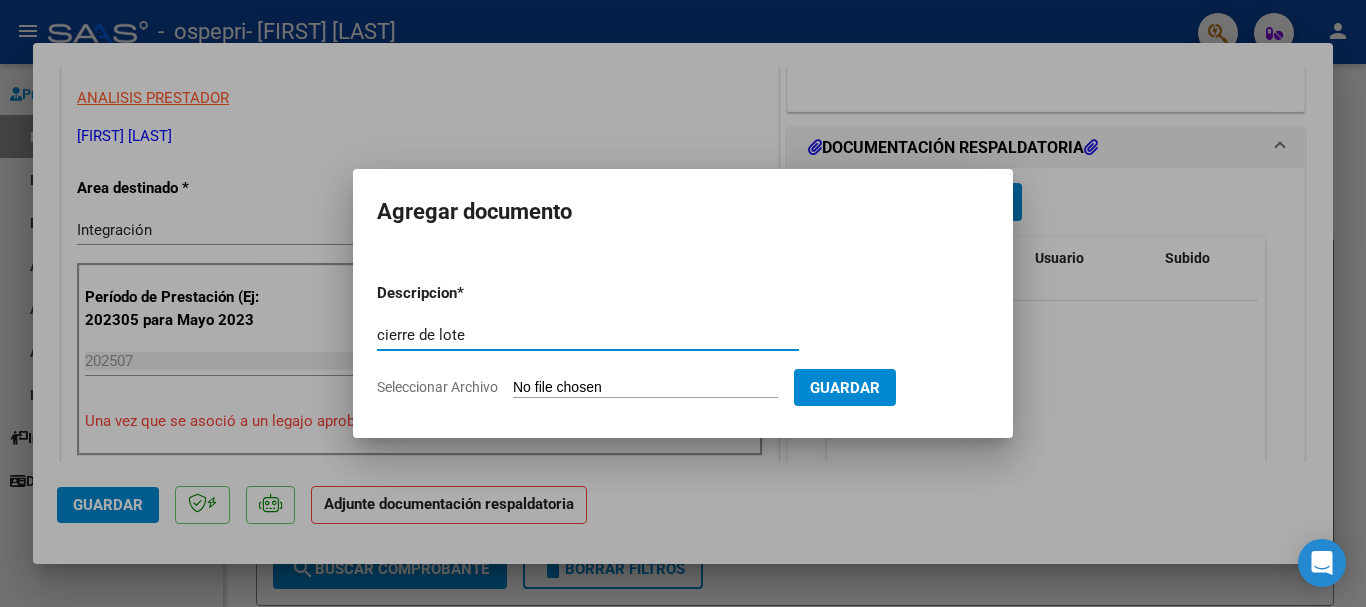 type on "cierre de lote" 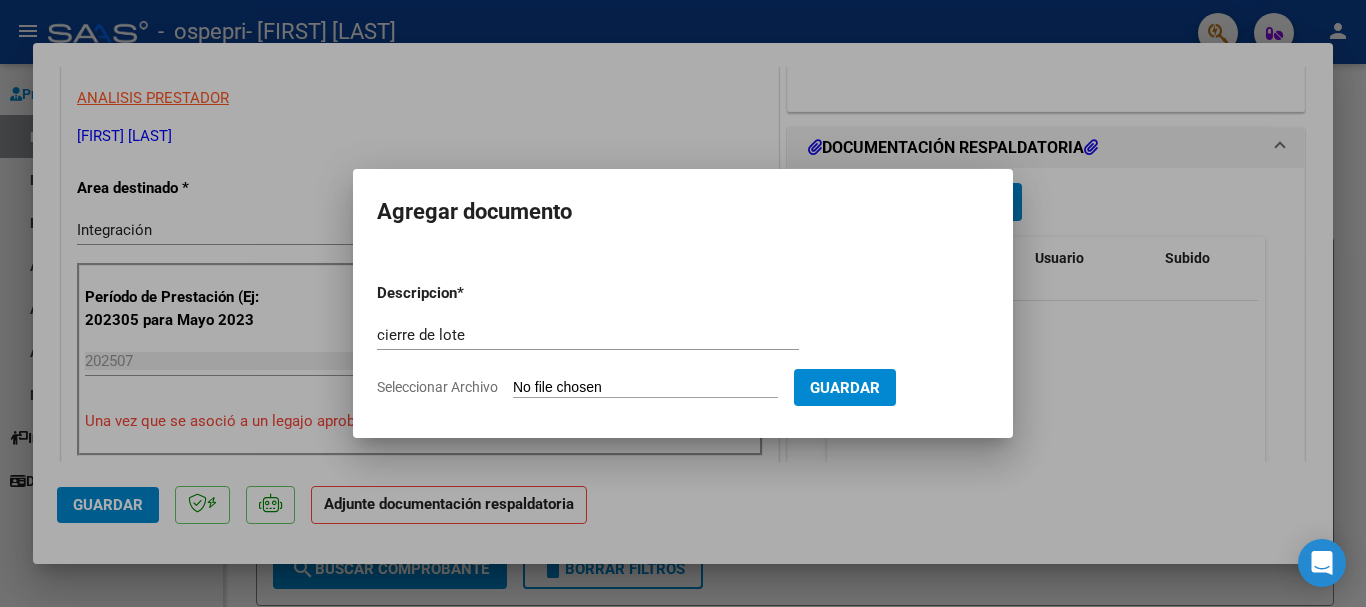 type on "C:\fakepath\cierre [LAST].pdf" 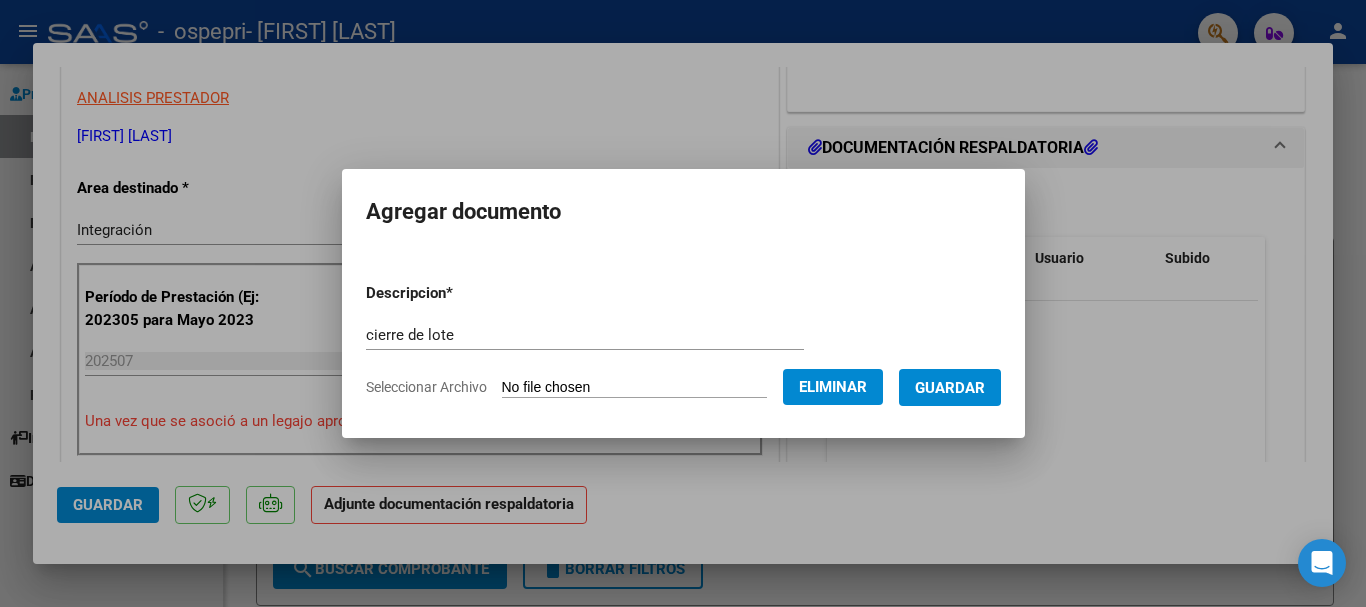 click on "Guardar" at bounding box center (950, 388) 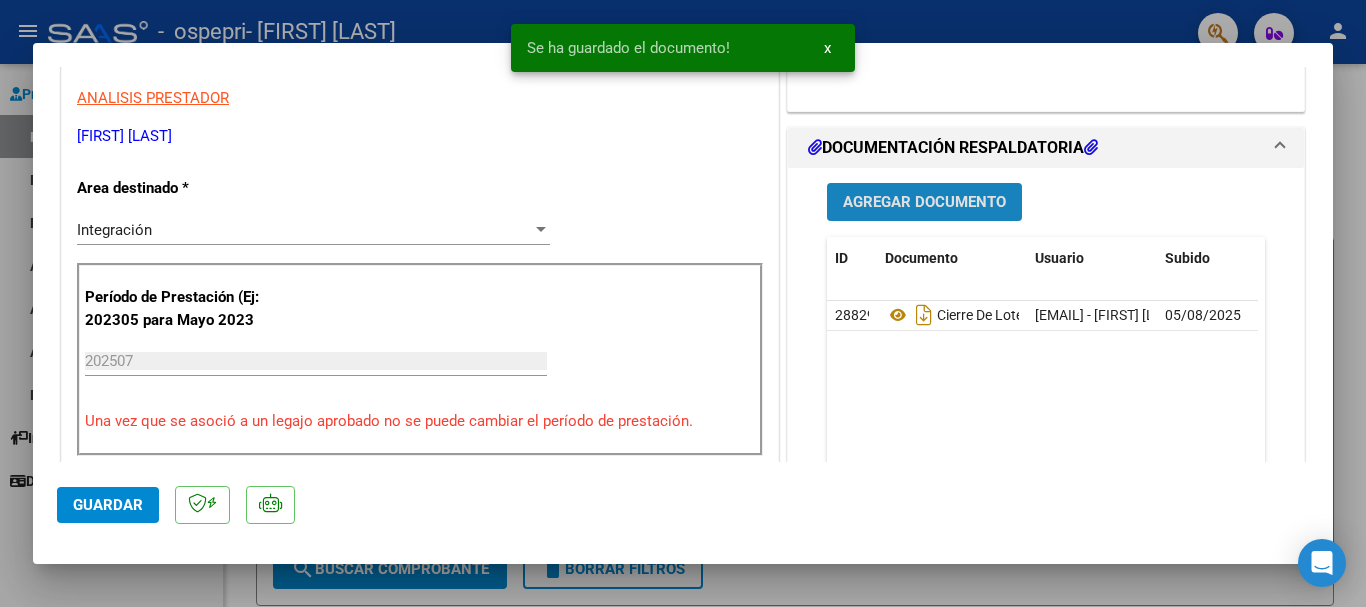 click on "Agregar Documento" at bounding box center (924, 203) 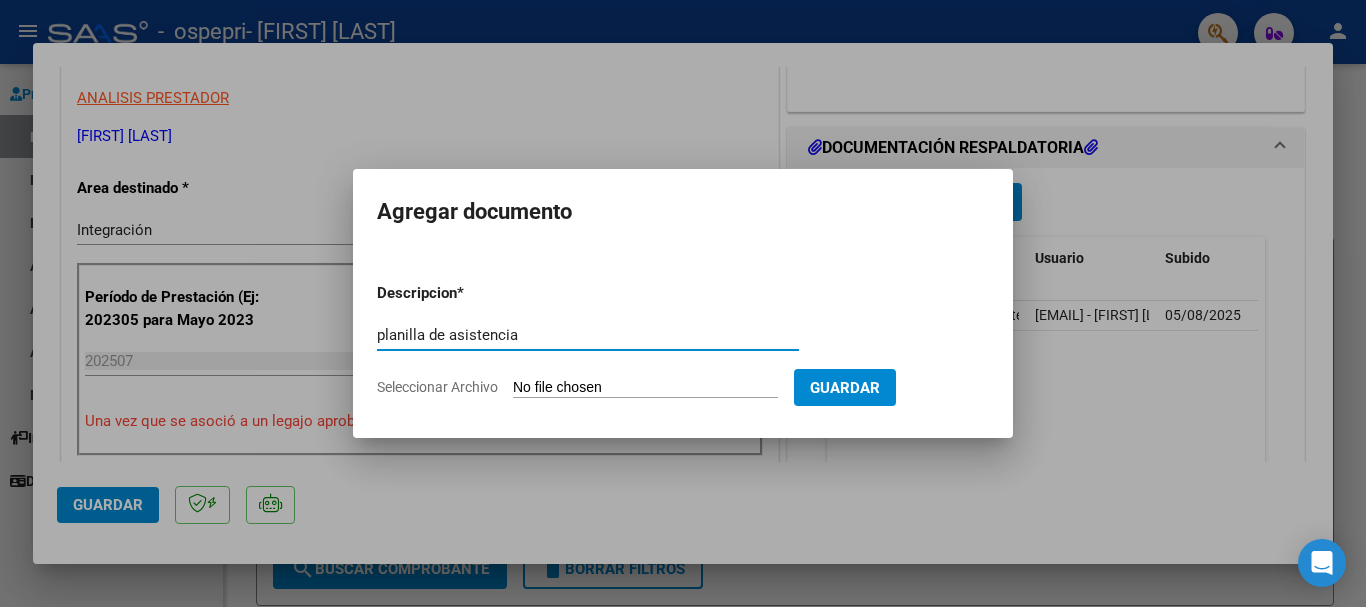 type on "planilla de asistencia" 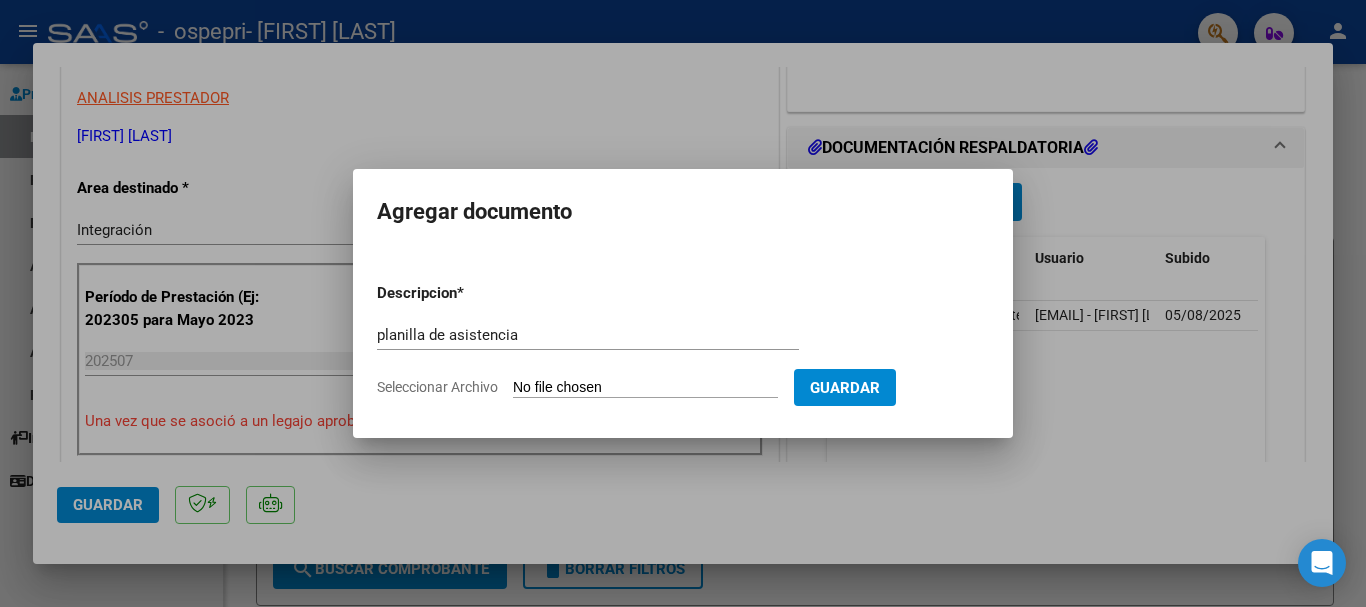 type on "C:\fakepath\firmas [LAST].pdf" 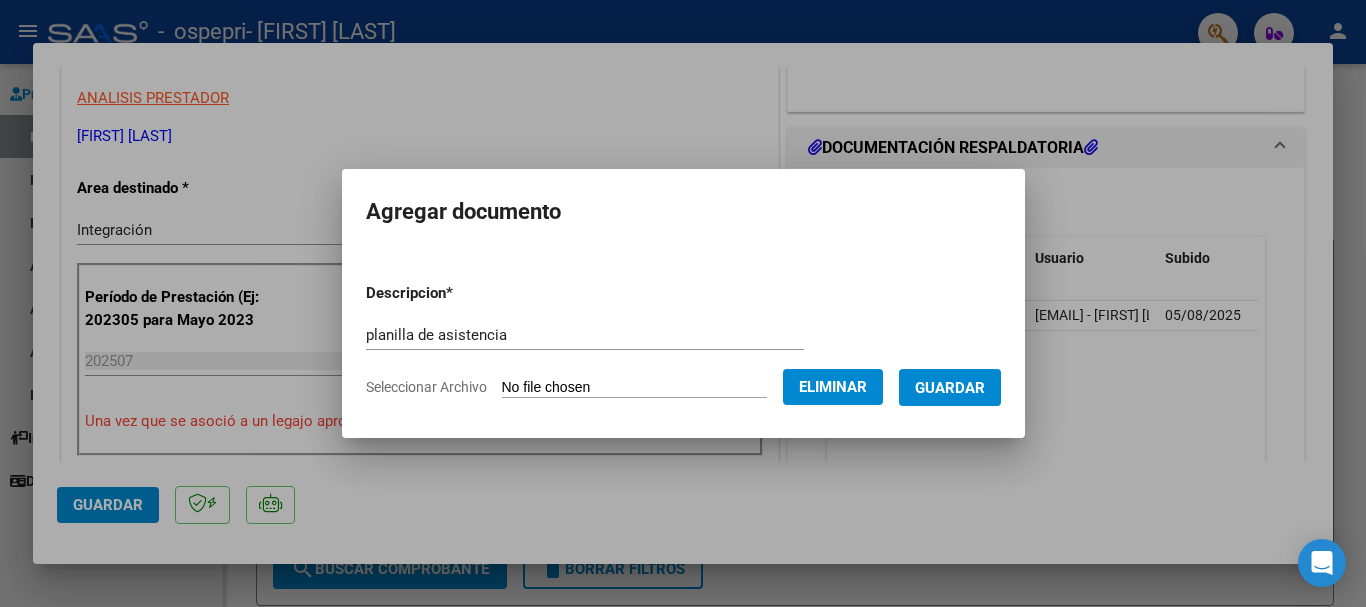 click on "Guardar" at bounding box center [950, 388] 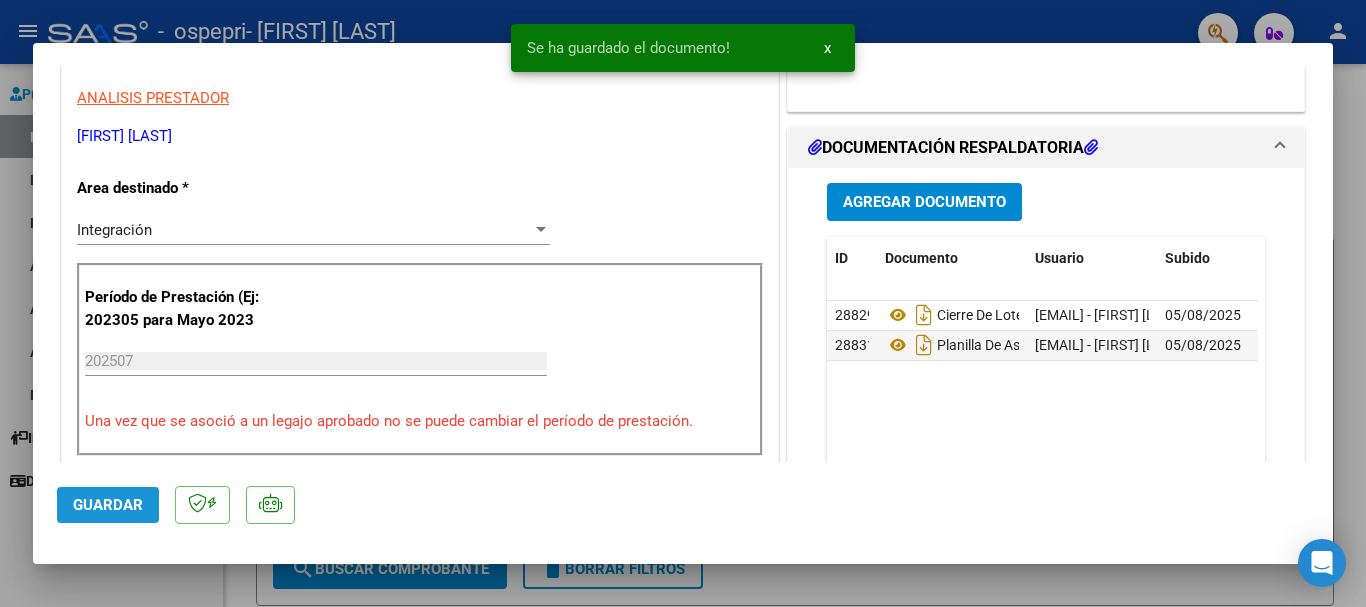 click on "Guardar" 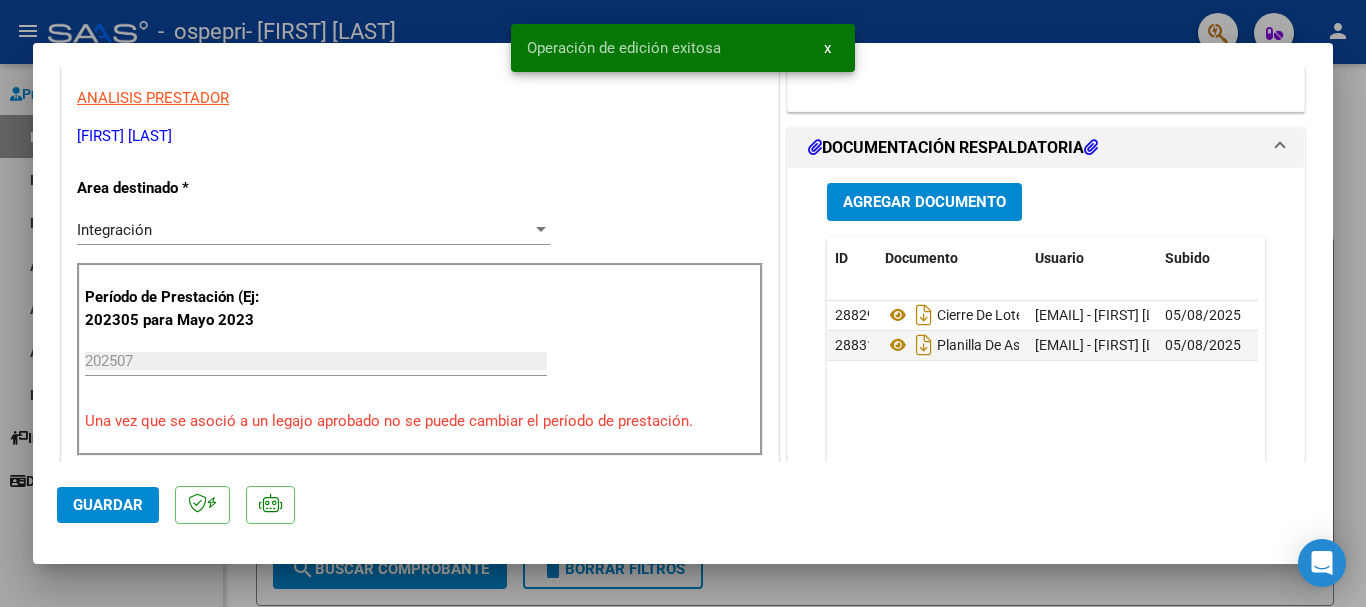 click at bounding box center [683, 303] 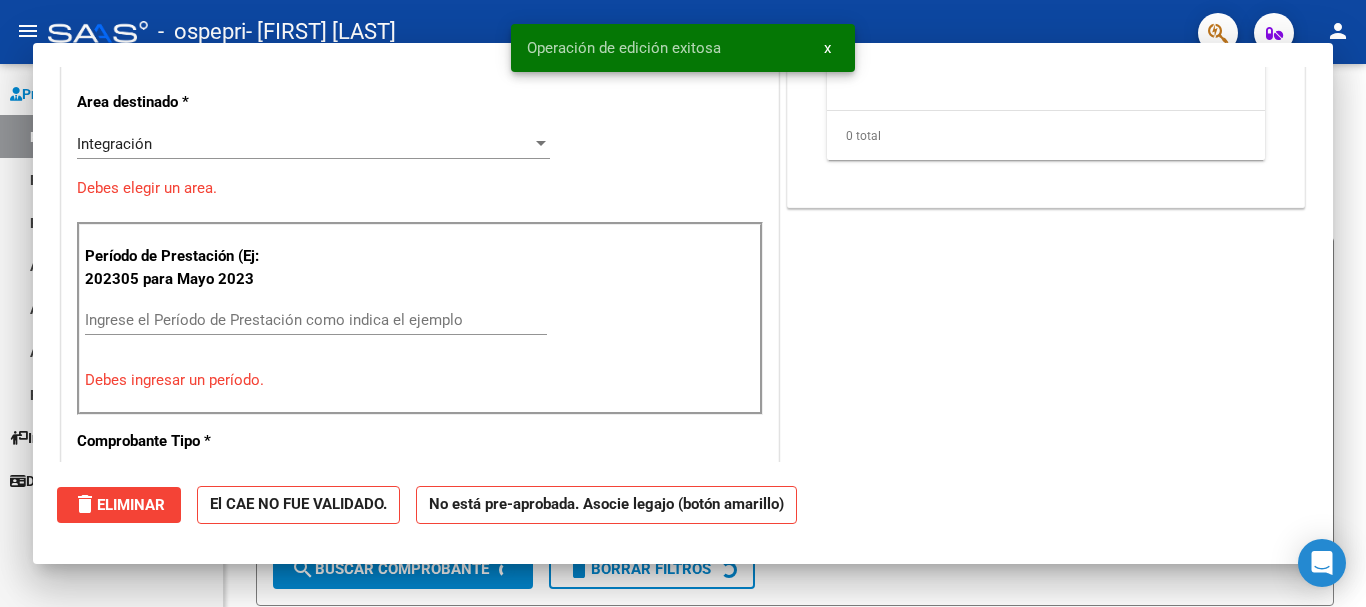 scroll, scrollTop: 339, scrollLeft: 0, axis: vertical 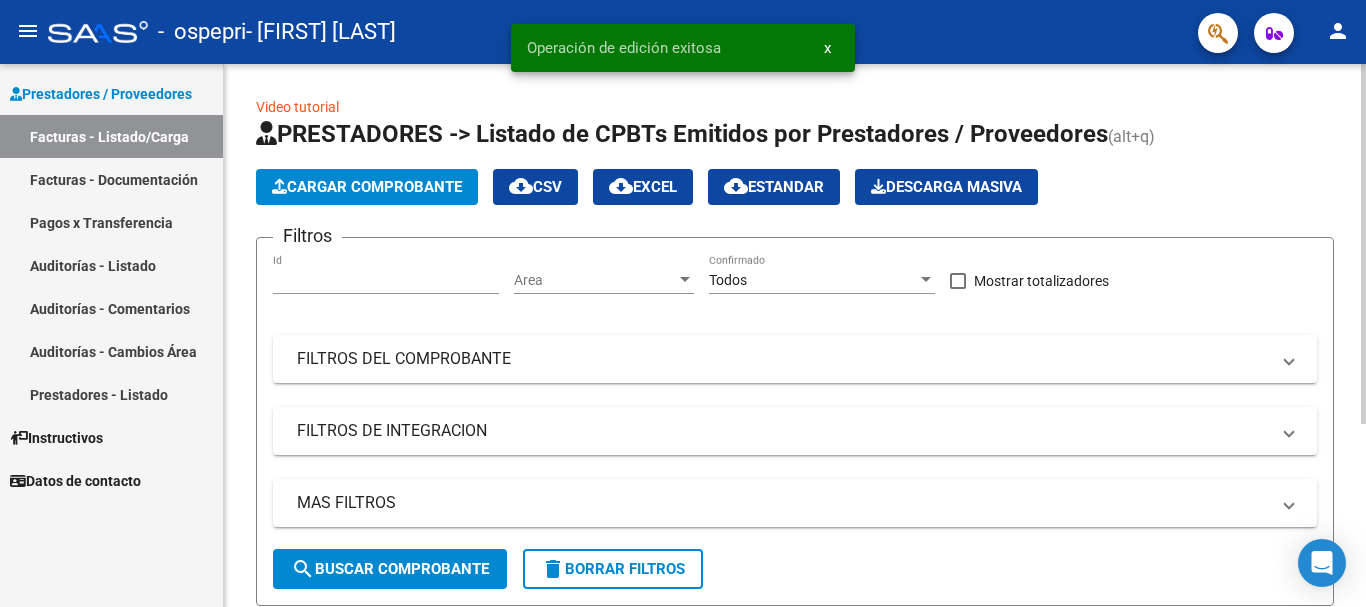 click on "Cargar Comprobante" 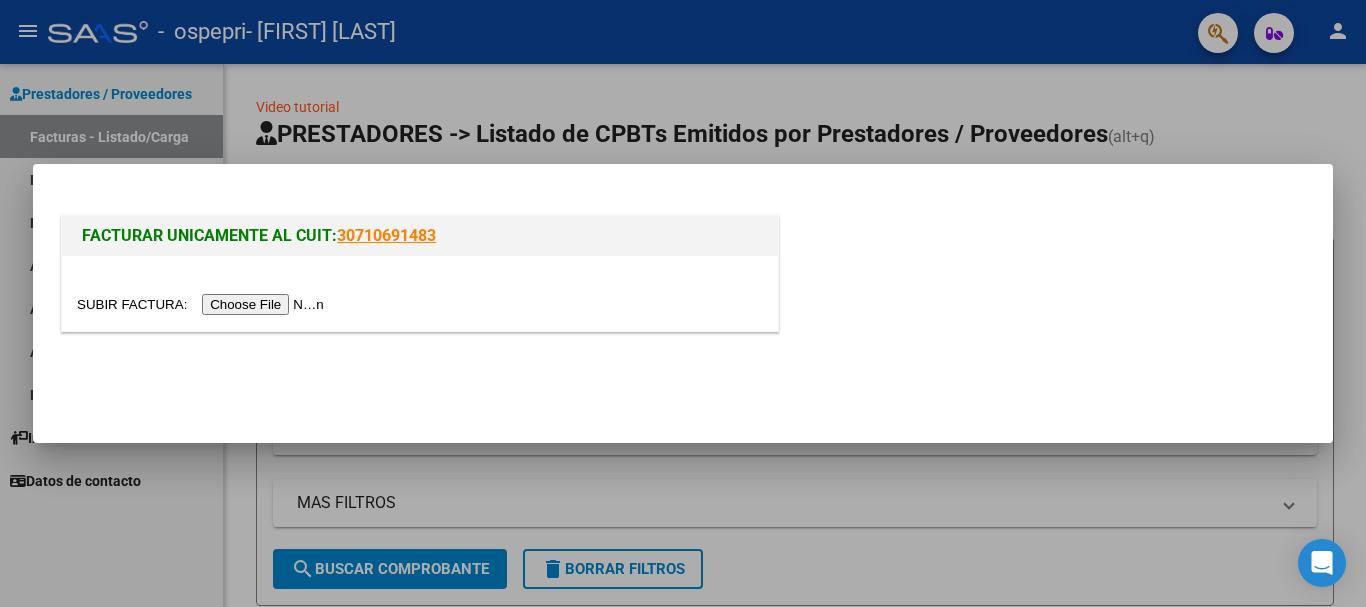 click at bounding box center (203, 304) 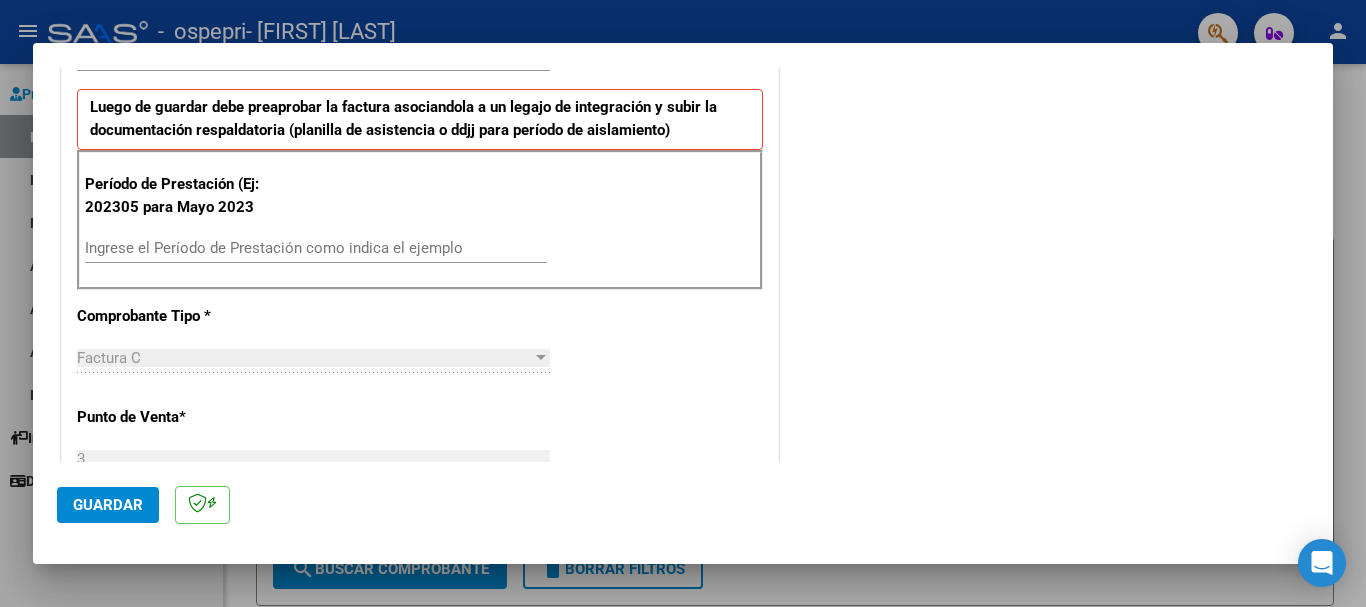 scroll, scrollTop: 500, scrollLeft: 0, axis: vertical 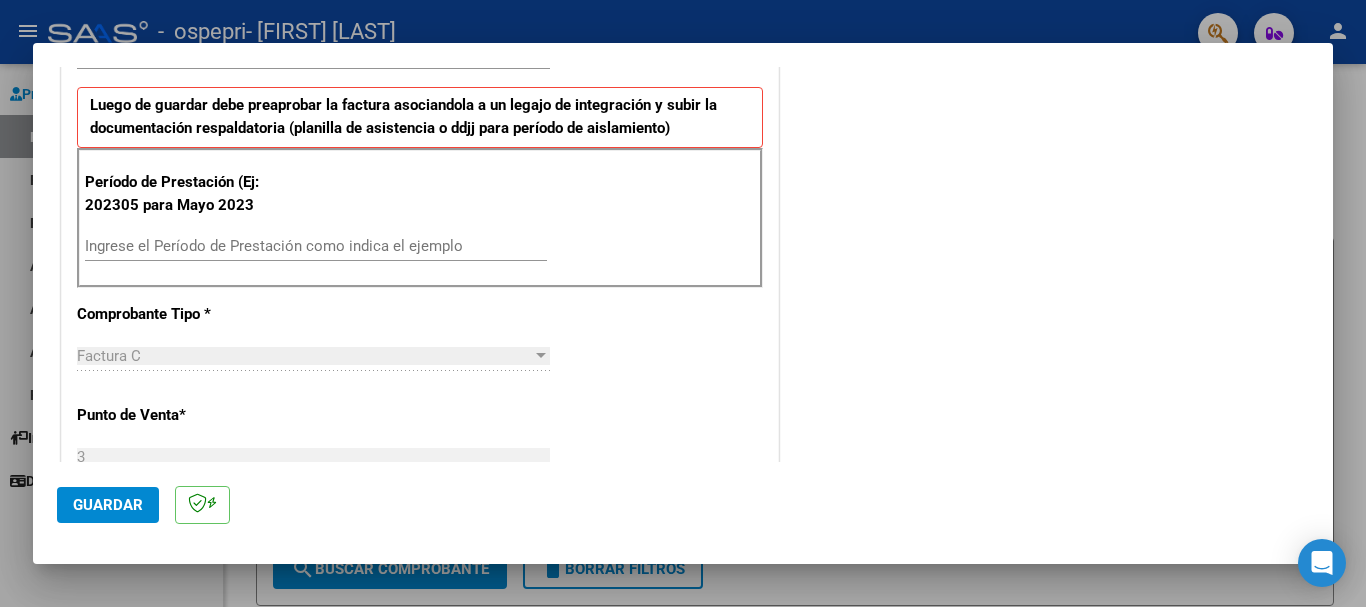 click on "Ingrese el Período de Prestación como indica el ejemplo" at bounding box center (316, 246) 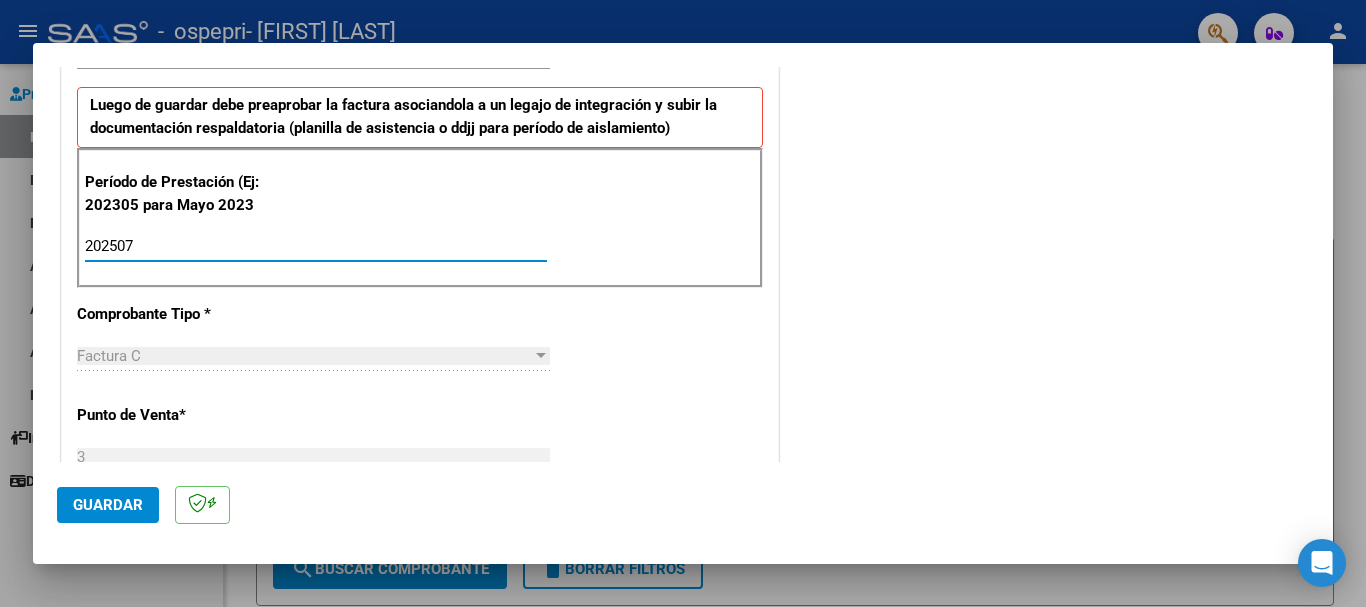 type on "202507" 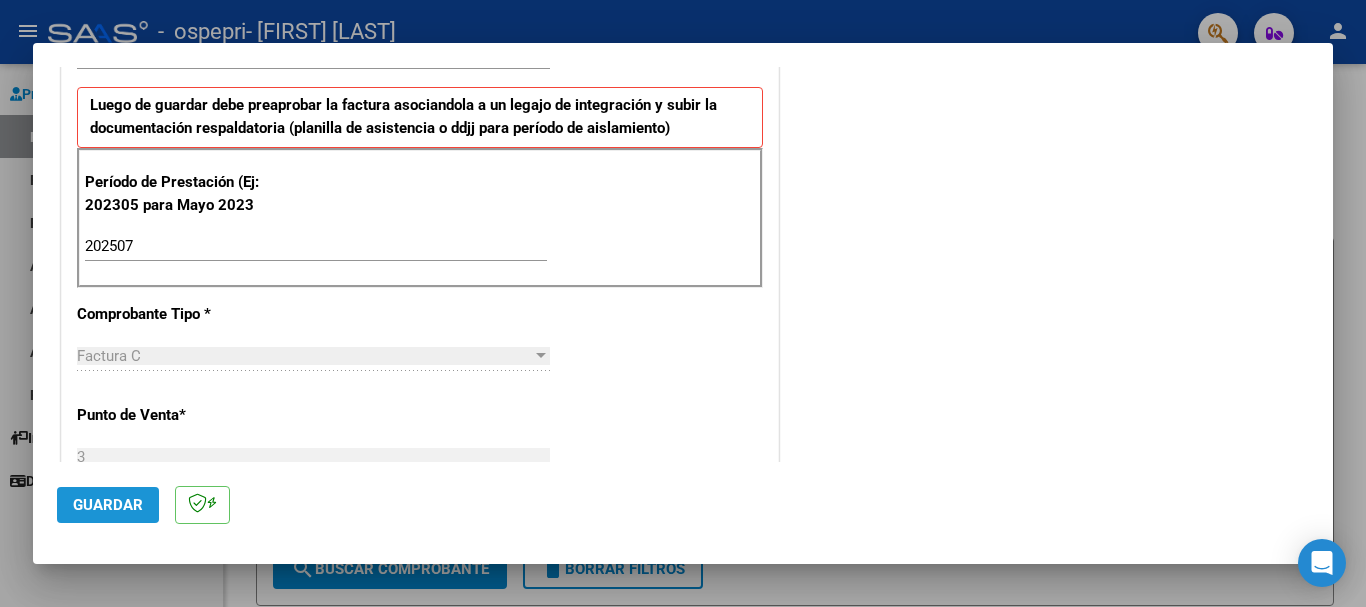 click on "Guardar" 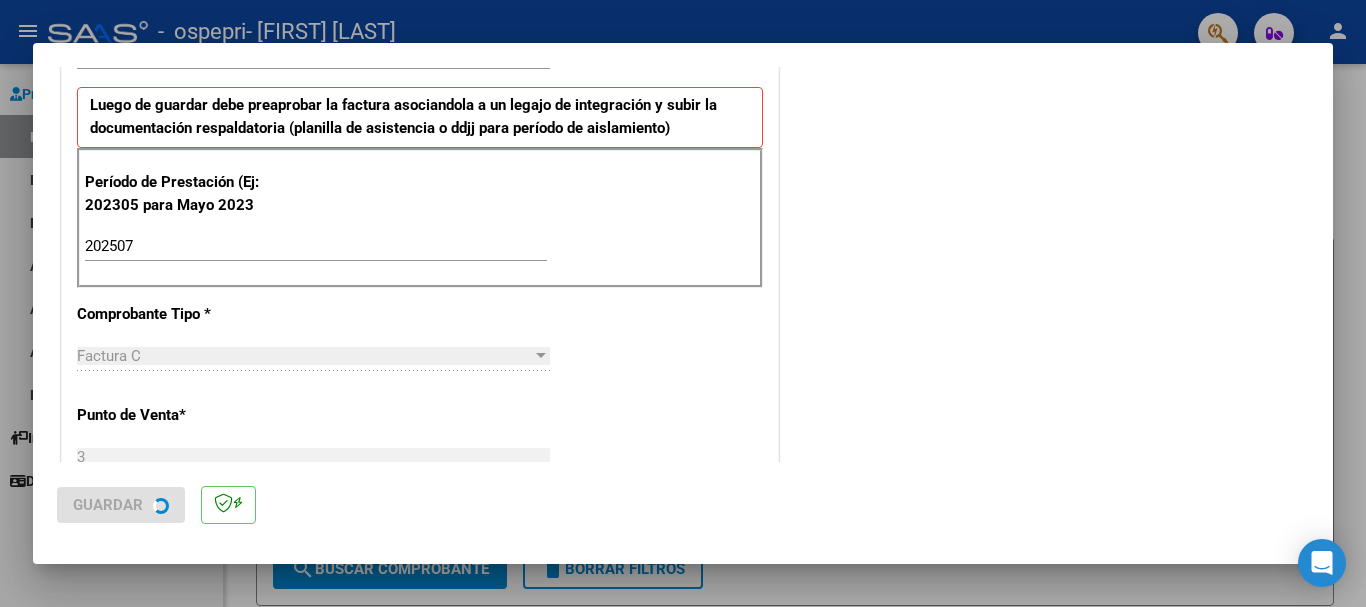 scroll, scrollTop: 0, scrollLeft: 0, axis: both 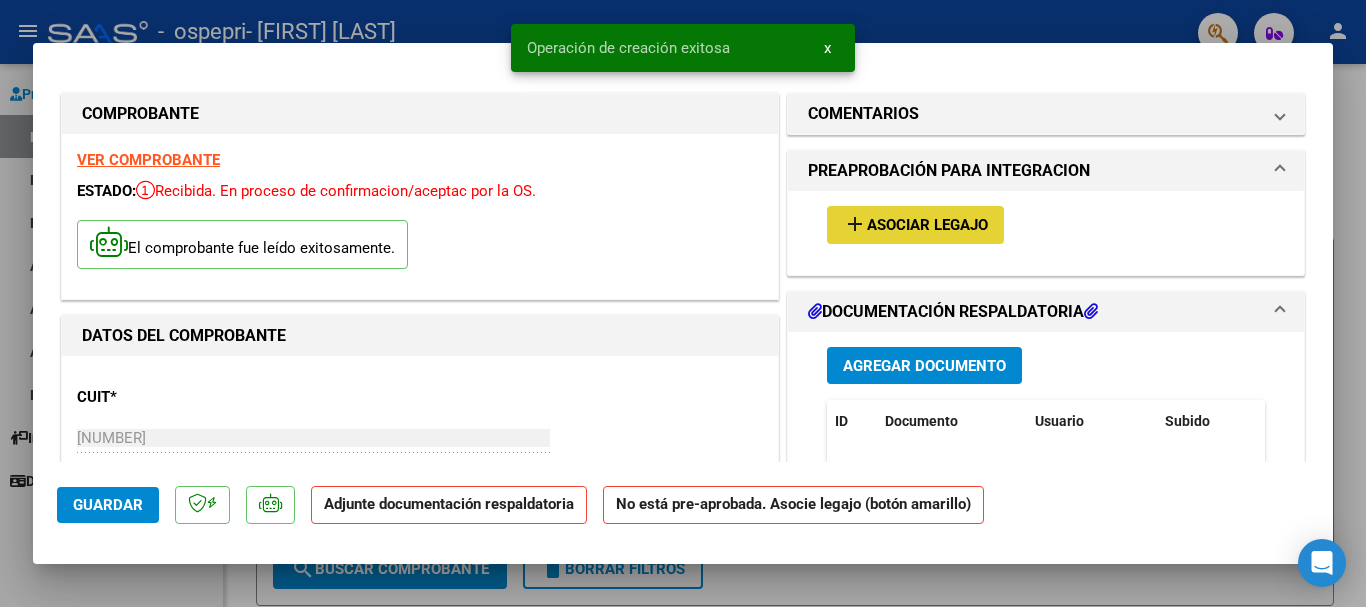 click on "Asociar Legajo" at bounding box center (927, 226) 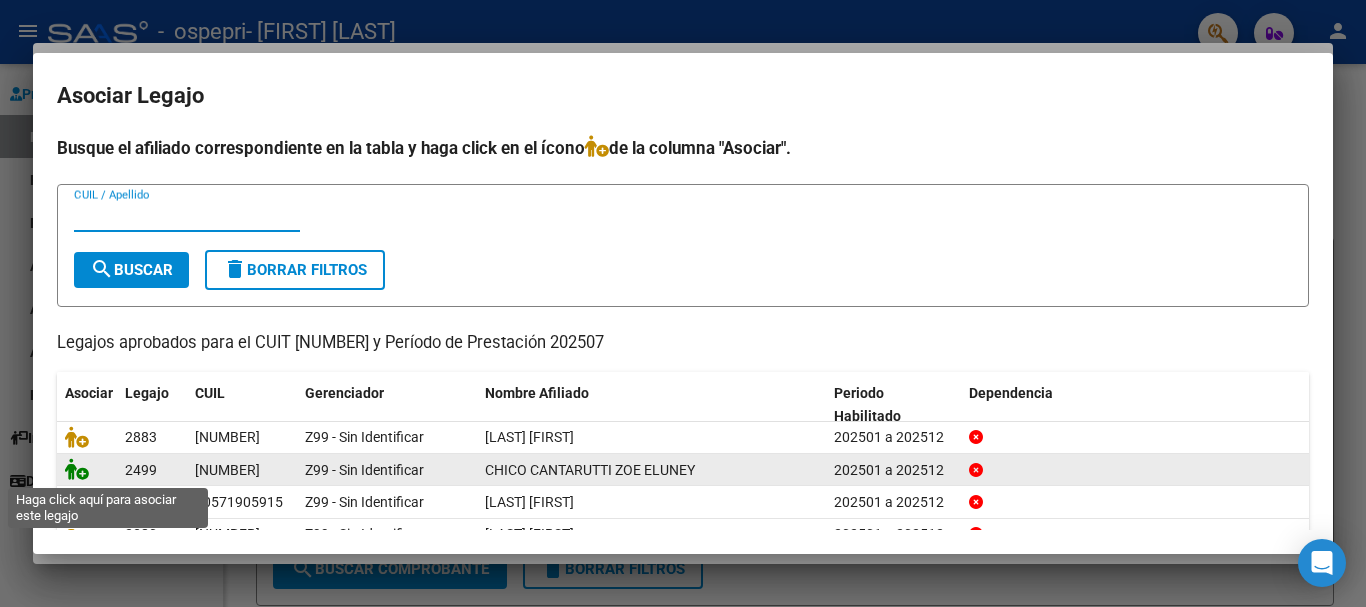 click 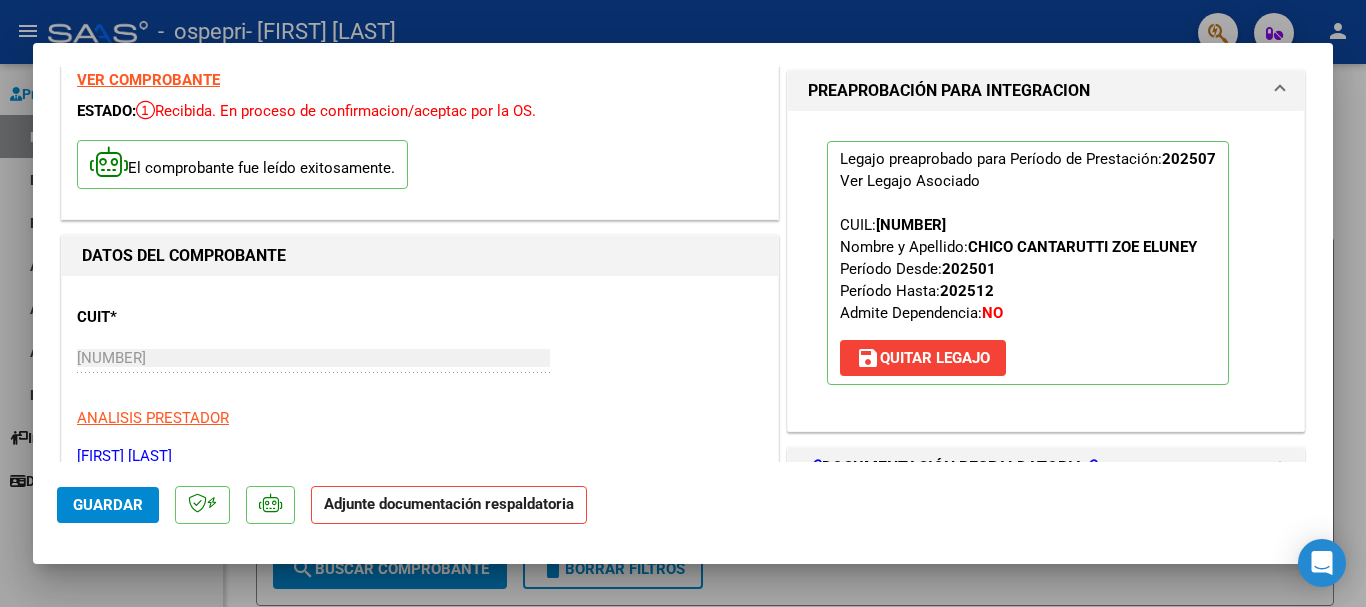 scroll, scrollTop: 200, scrollLeft: 0, axis: vertical 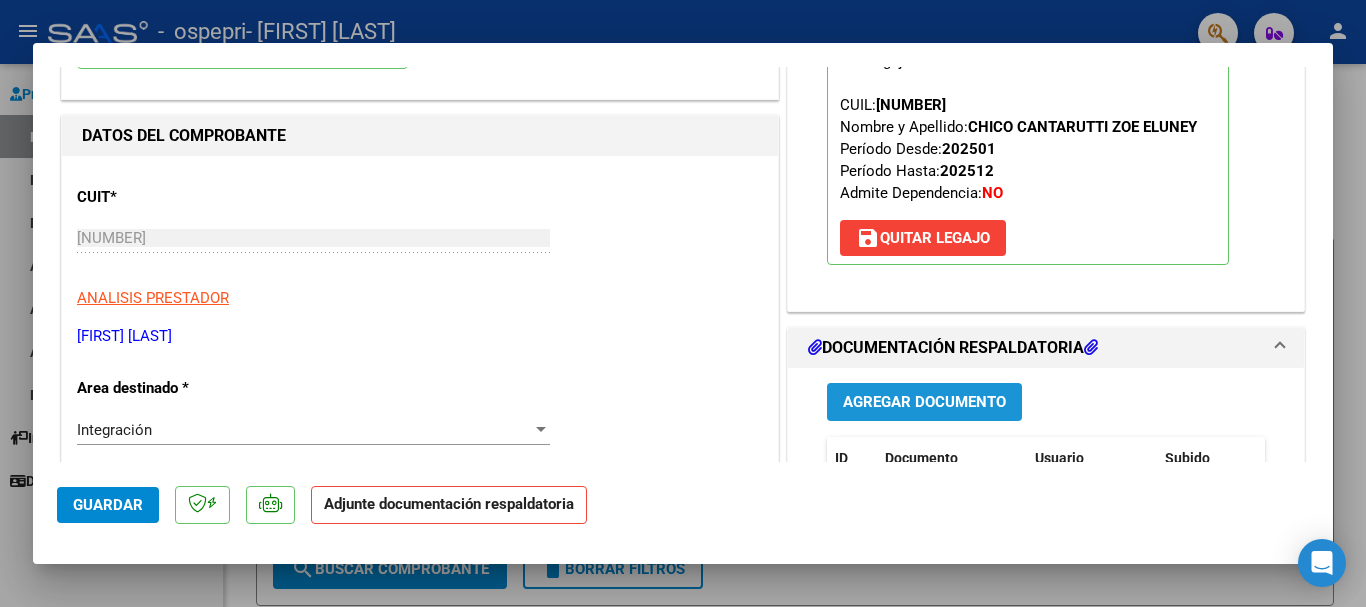 click on "Agregar Documento" at bounding box center [924, 403] 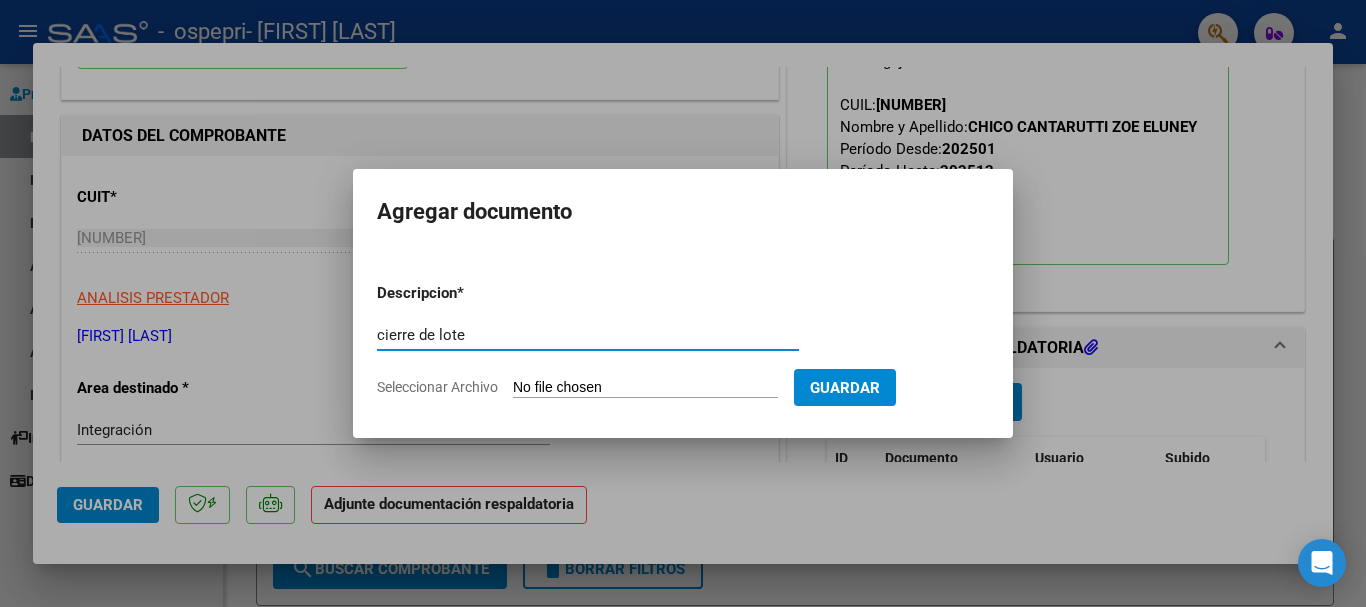 type on "cierre de lote" 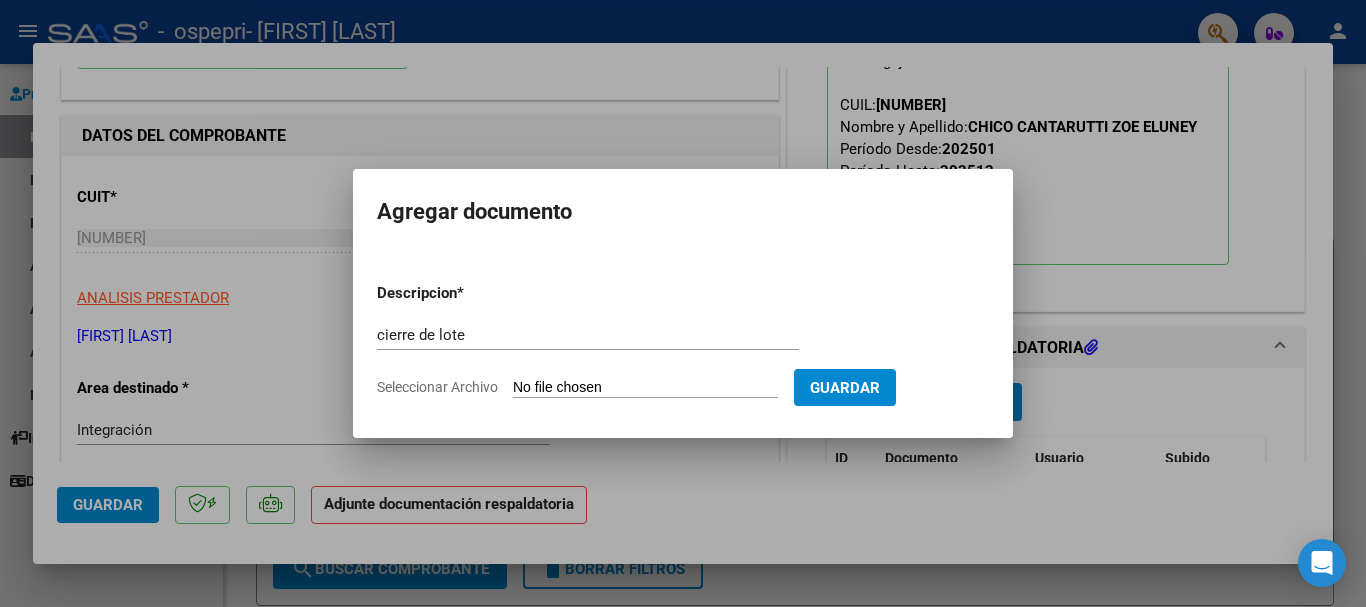 type on "C:\fakepath\cierre [LAST].pdf" 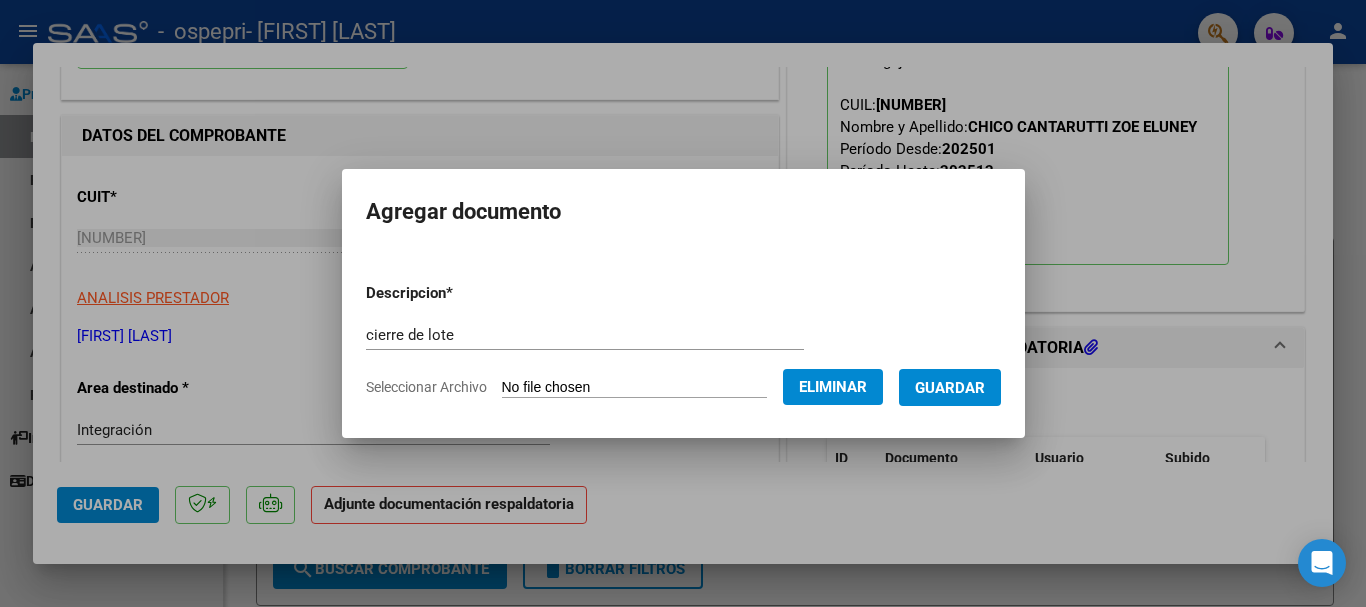 click on "Guardar" at bounding box center (950, 388) 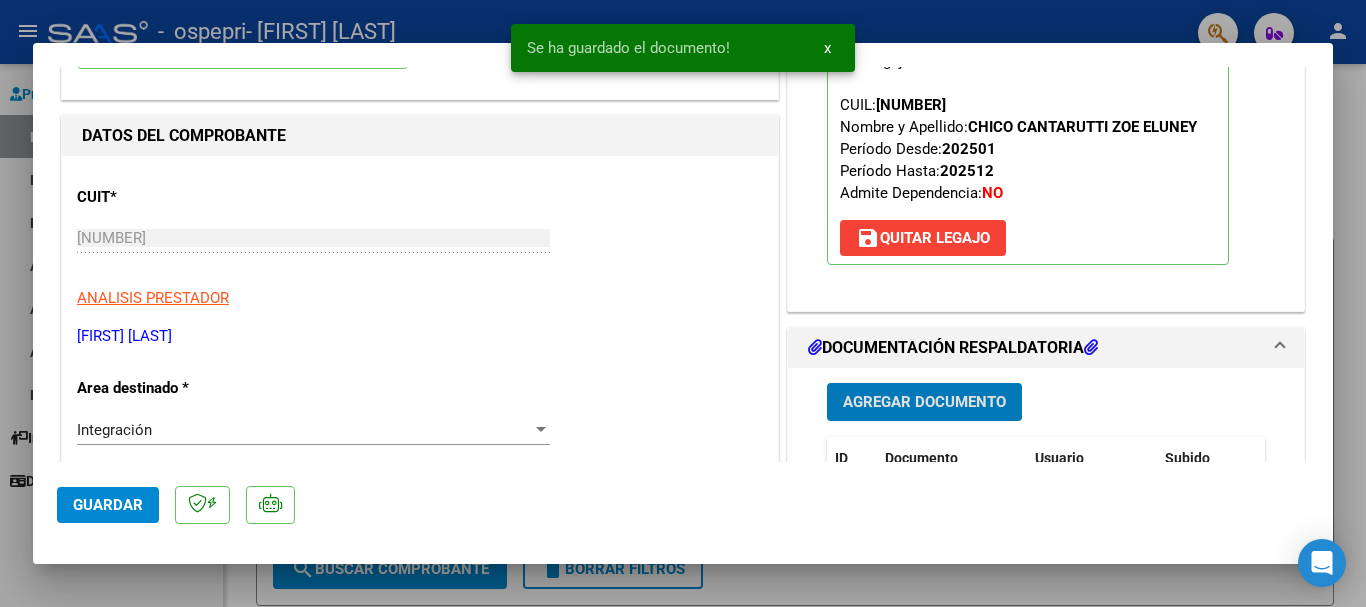 click on "Agregar Documento" at bounding box center [924, 403] 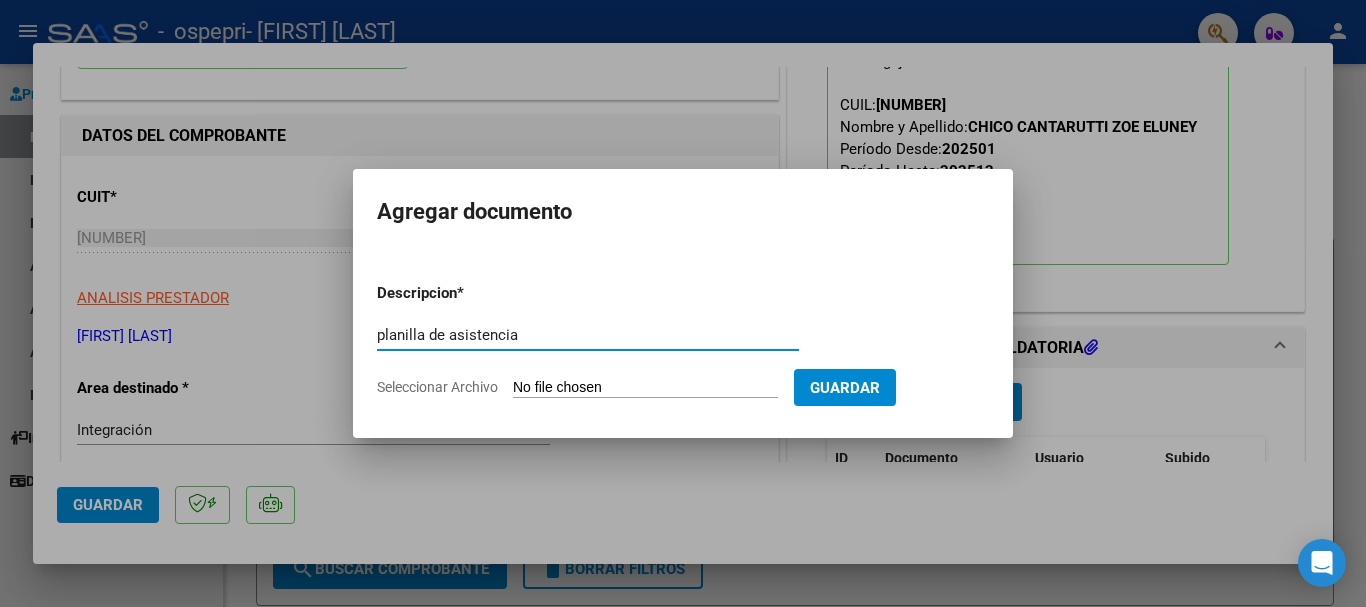 type on "planilla de asistencia" 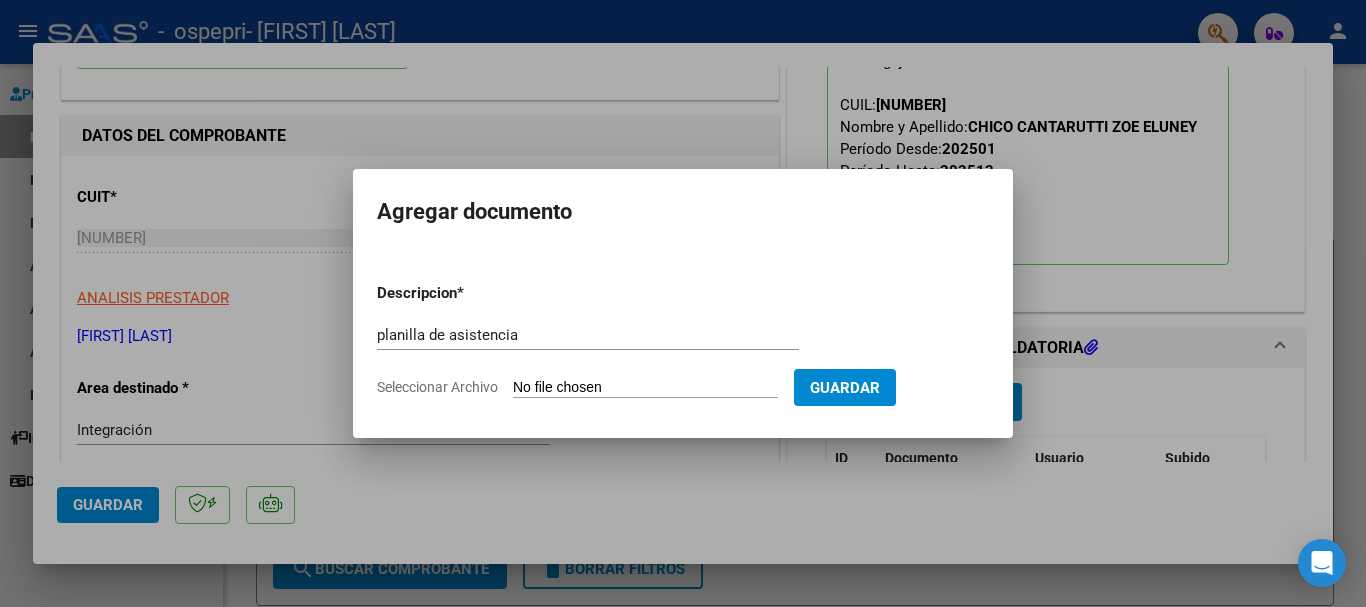 type on "C:\fakepath\firmas [LAST].pdf" 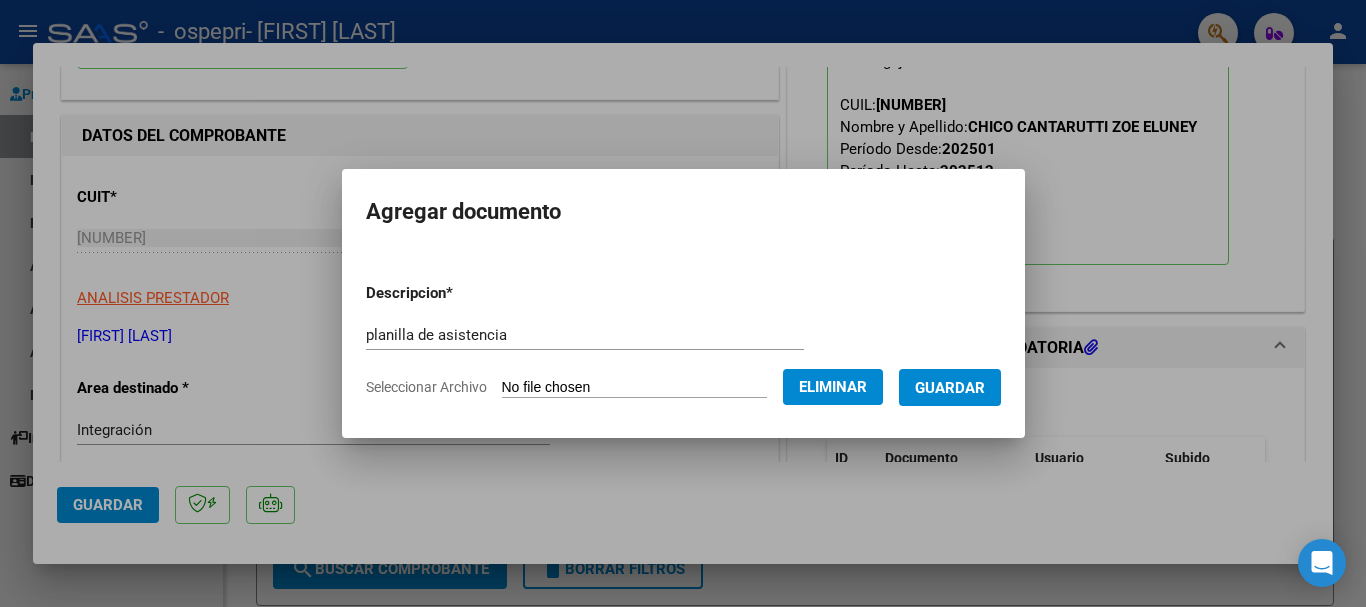 click on "Guardar" at bounding box center (950, 388) 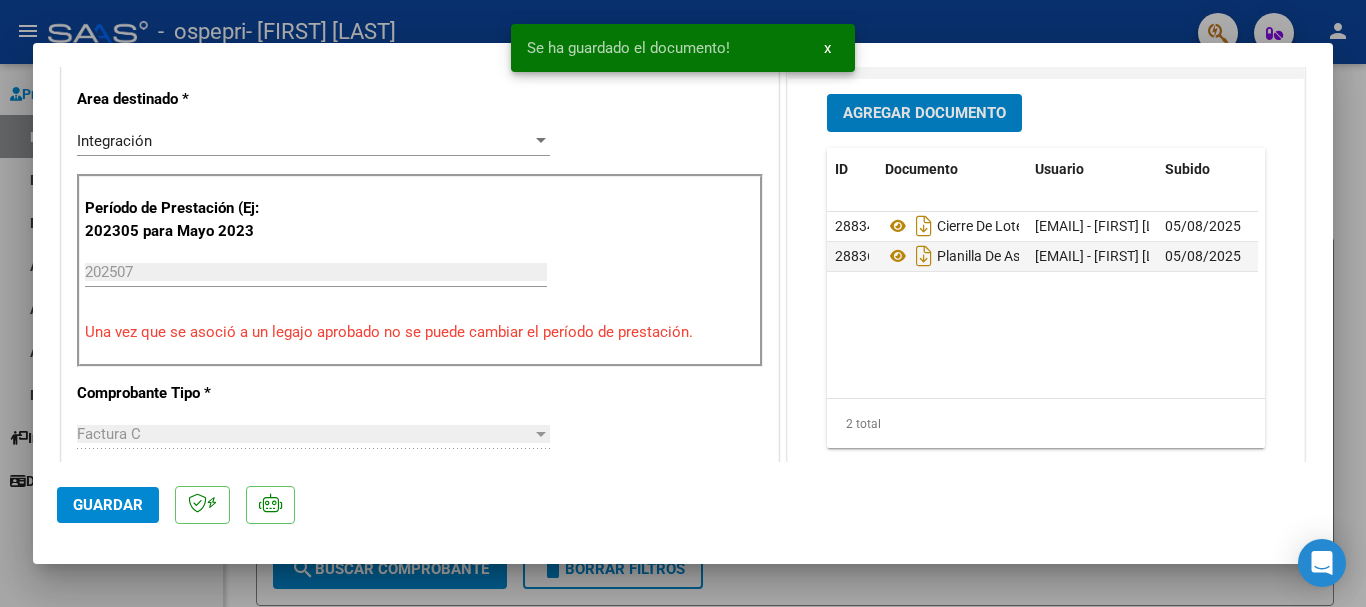 scroll, scrollTop: 500, scrollLeft: 0, axis: vertical 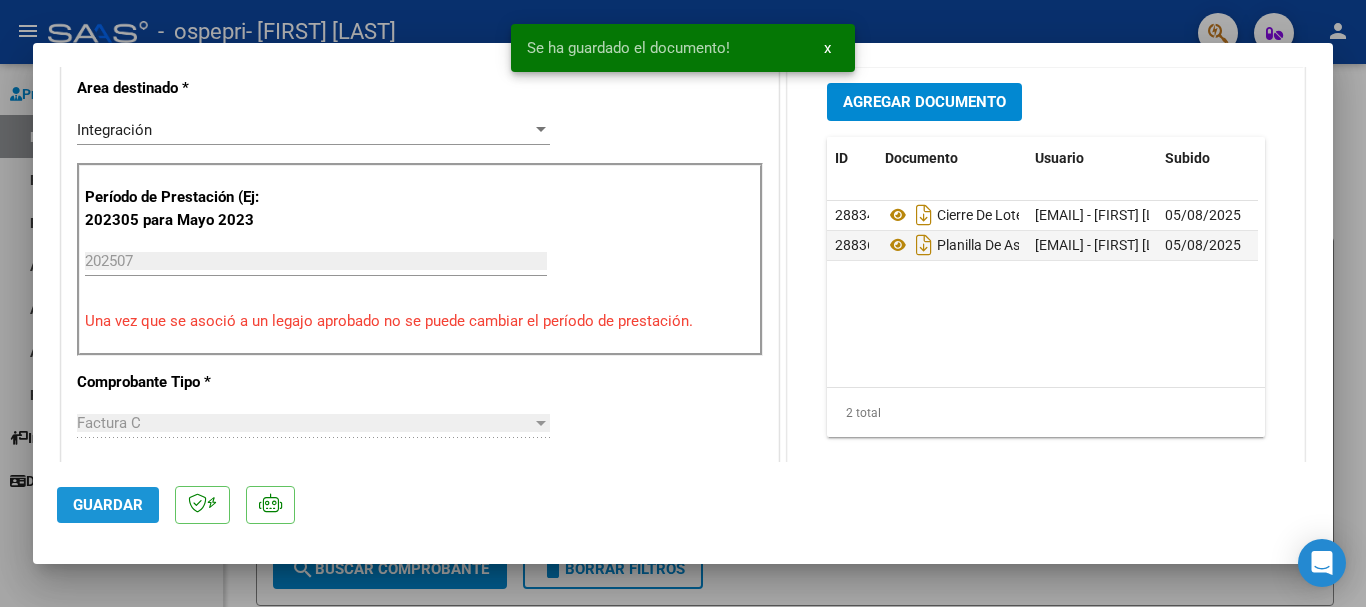 click on "Guardar" 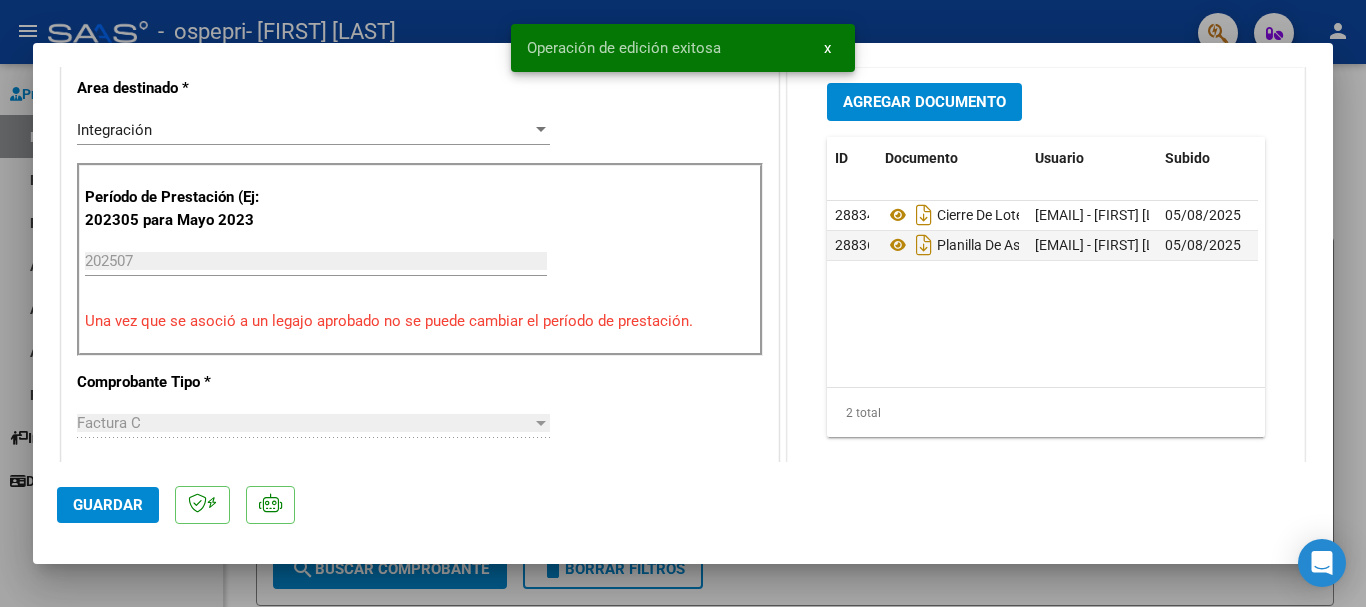 click at bounding box center (683, 303) 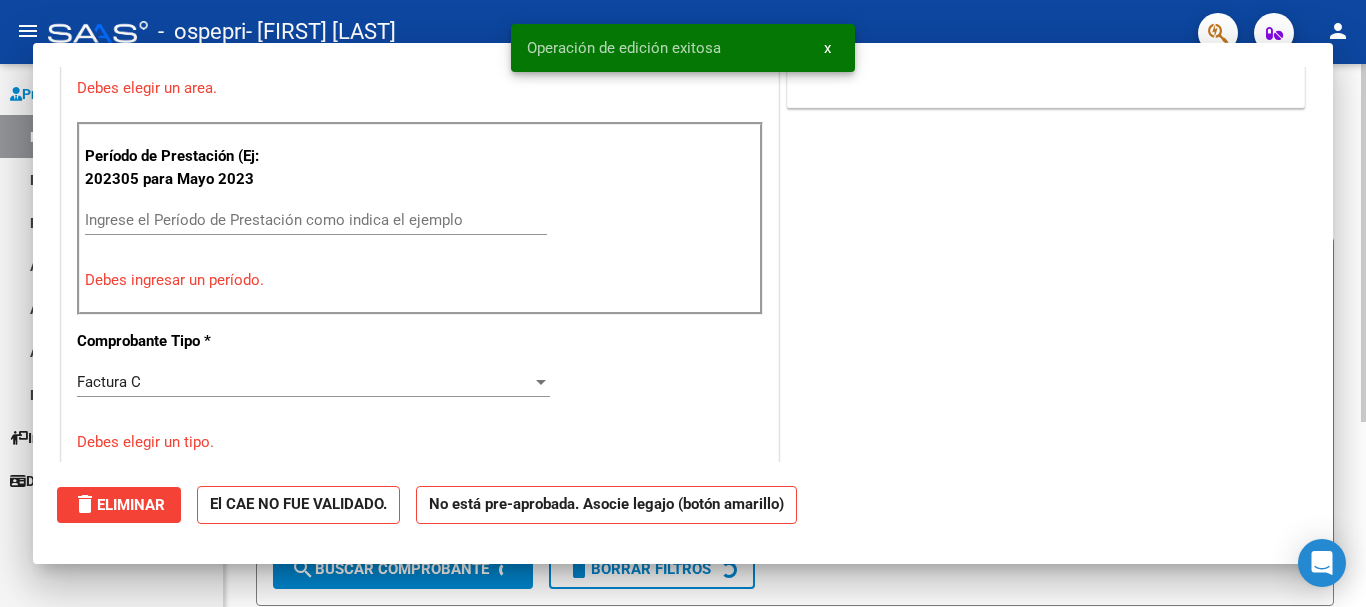 scroll, scrollTop: 414, scrollLeft: 0, axis: vertical 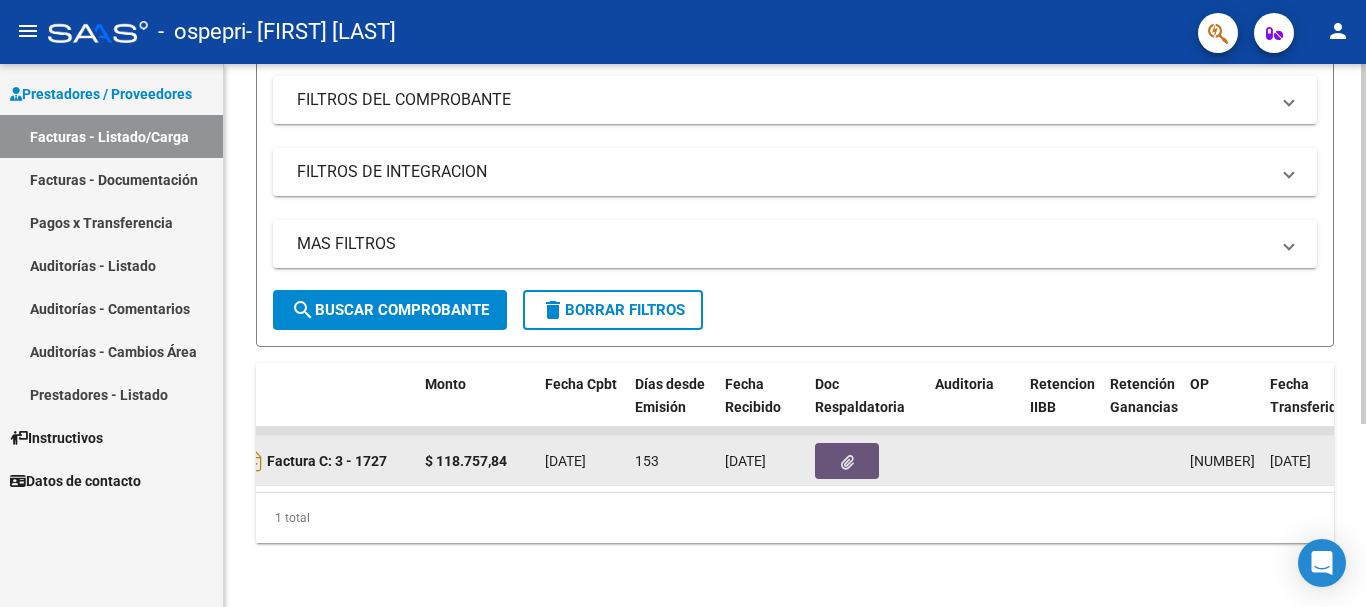 click 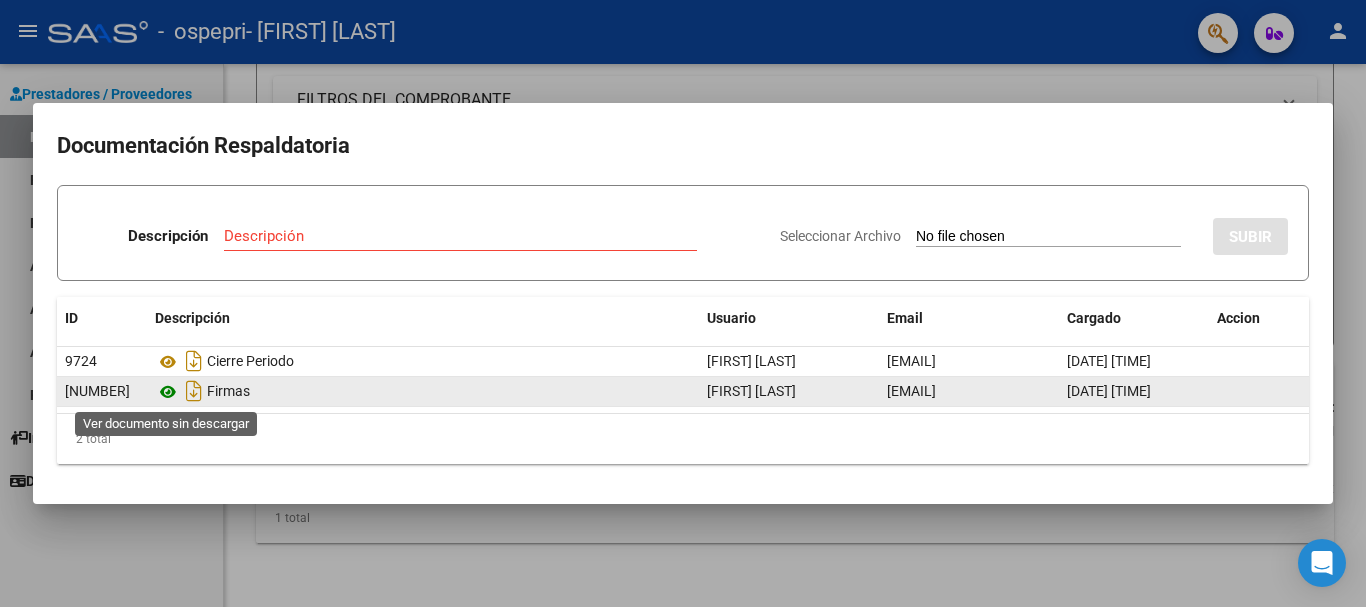 click 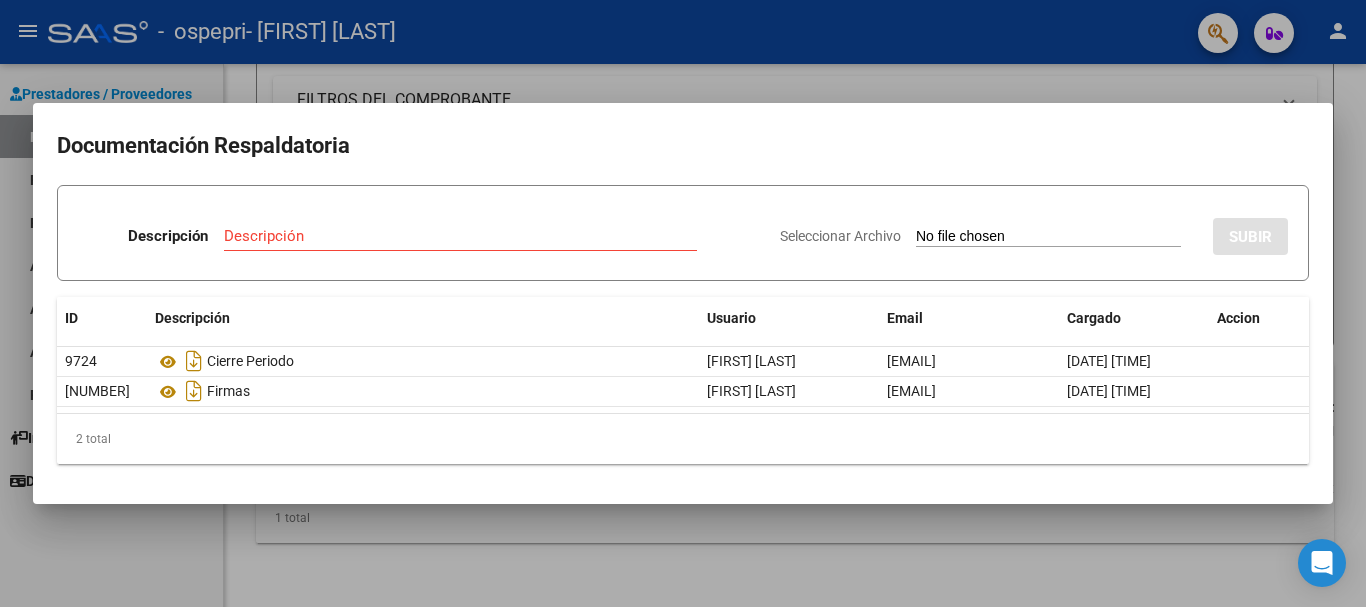 click at bounding box center (683, 303) 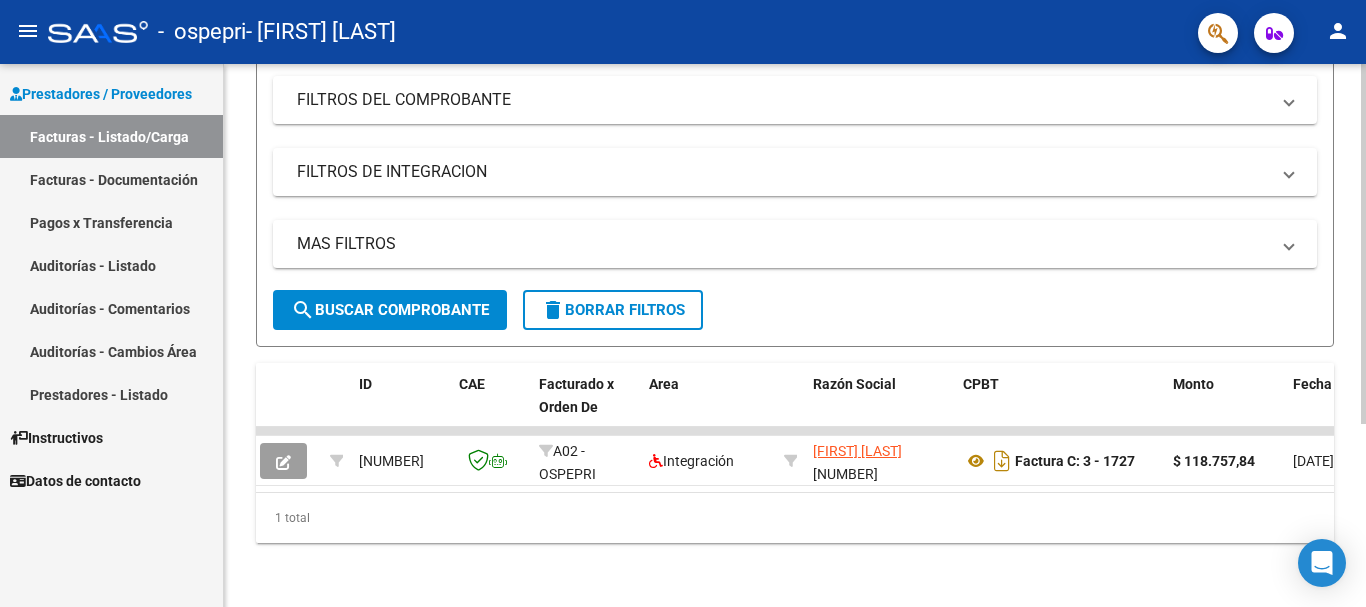 scroll, scrollTop: 0, scrollLeft: 0, axis: both 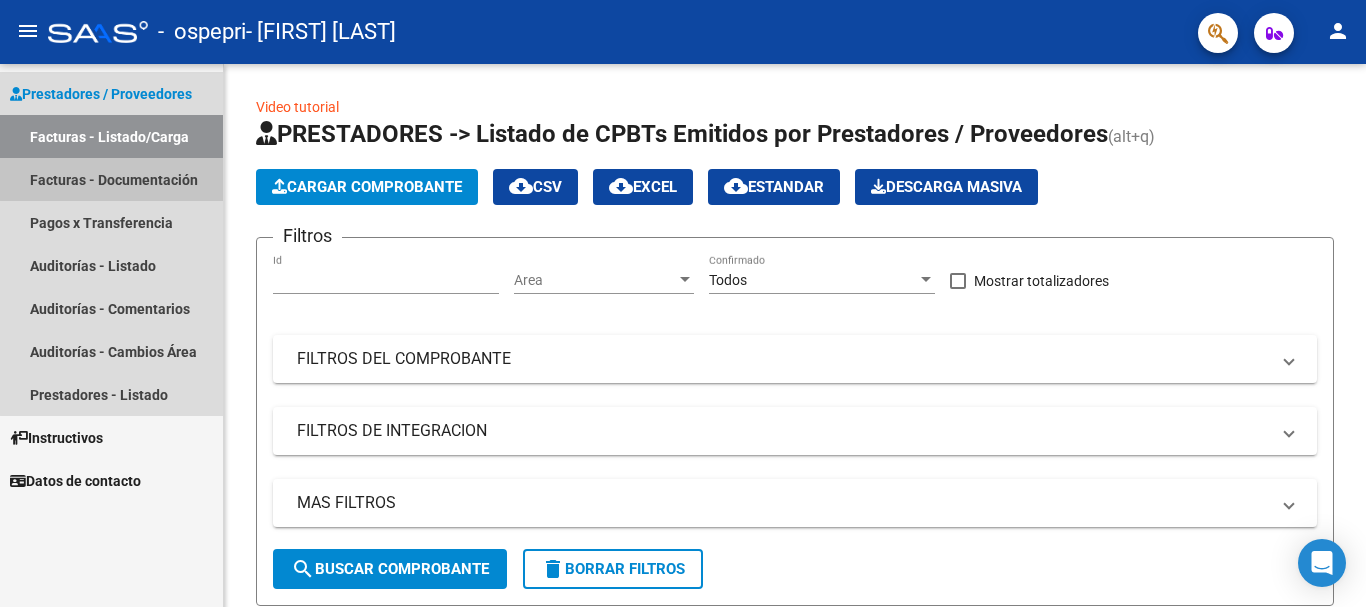 click on "Facturas - Documentación" at bounding box center (111, 179) 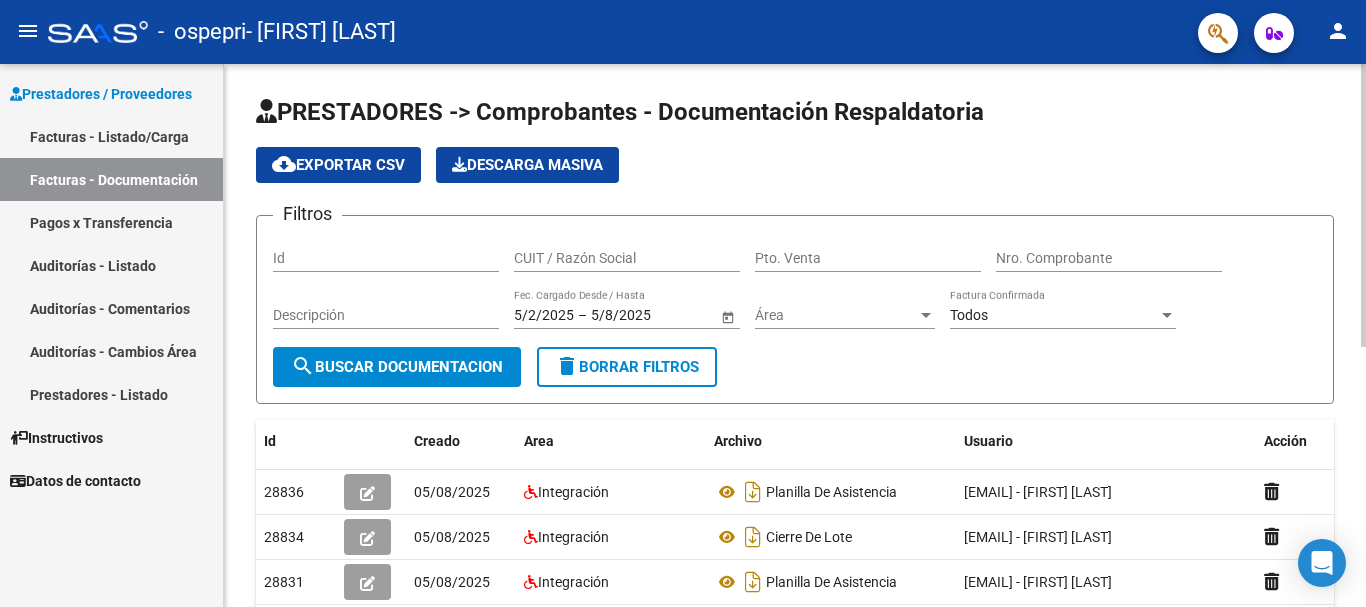 scroll, scrollTop: 100, scrollLeft: 0, axis: vertical 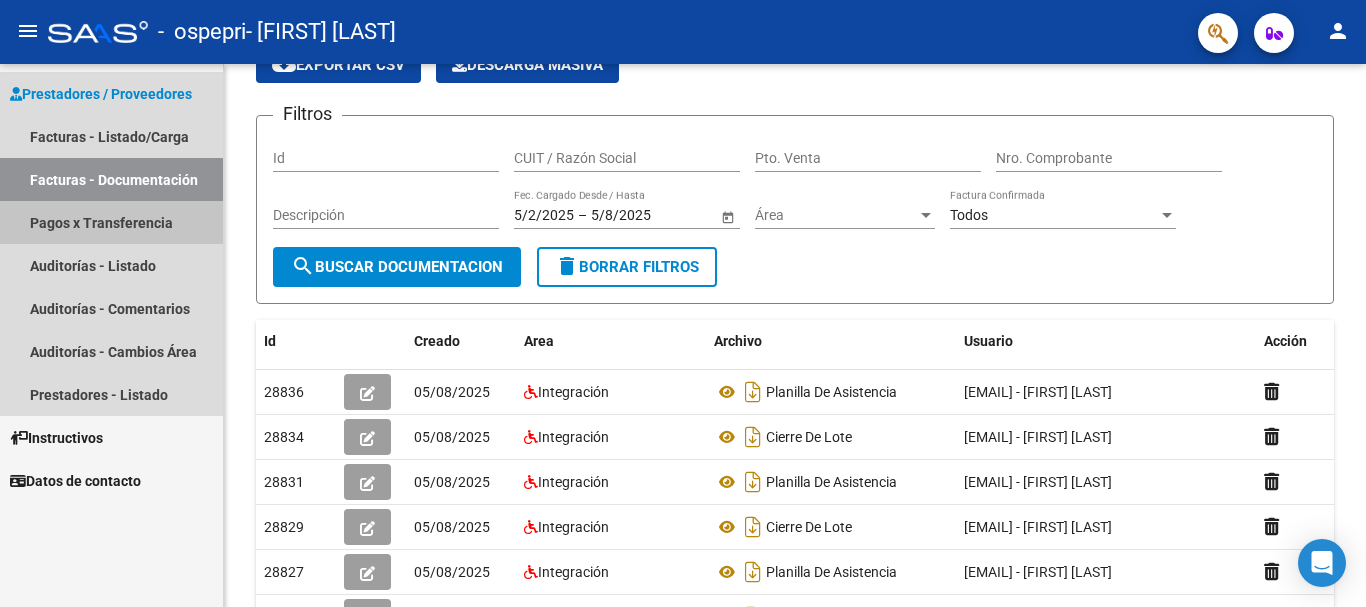click on "Pagos x Transferencia" at bounding box center [111, 222] 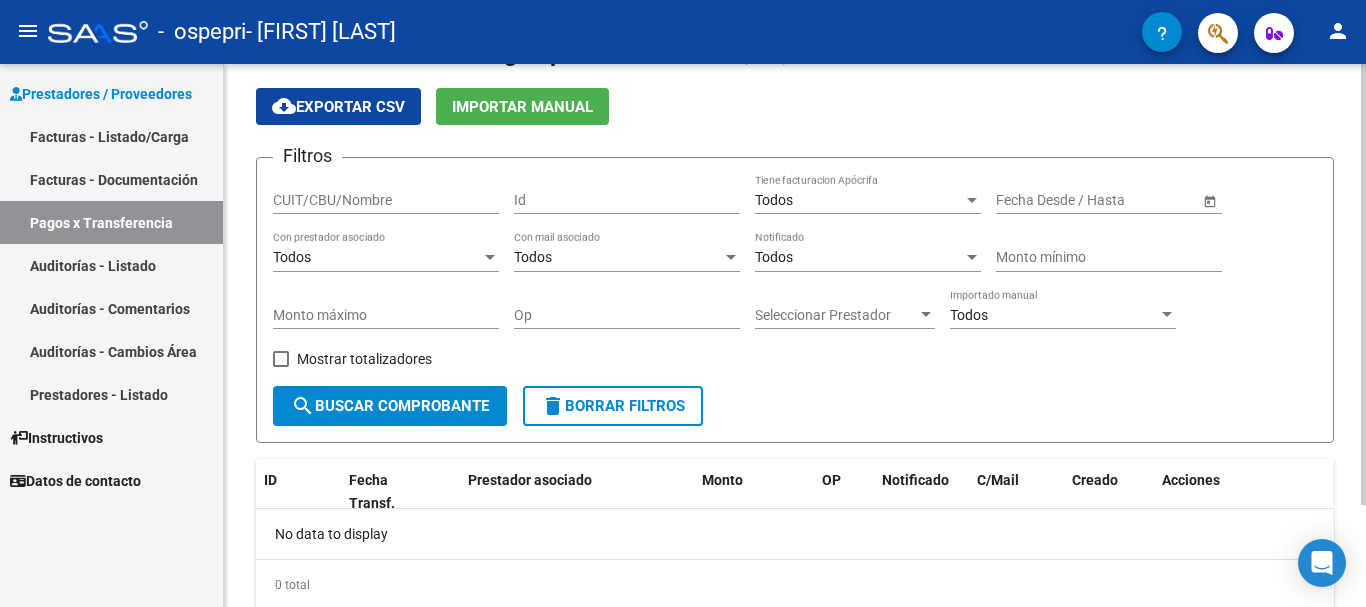 scroll, scrollTop: 0, scrollLeft: 0, axis: both 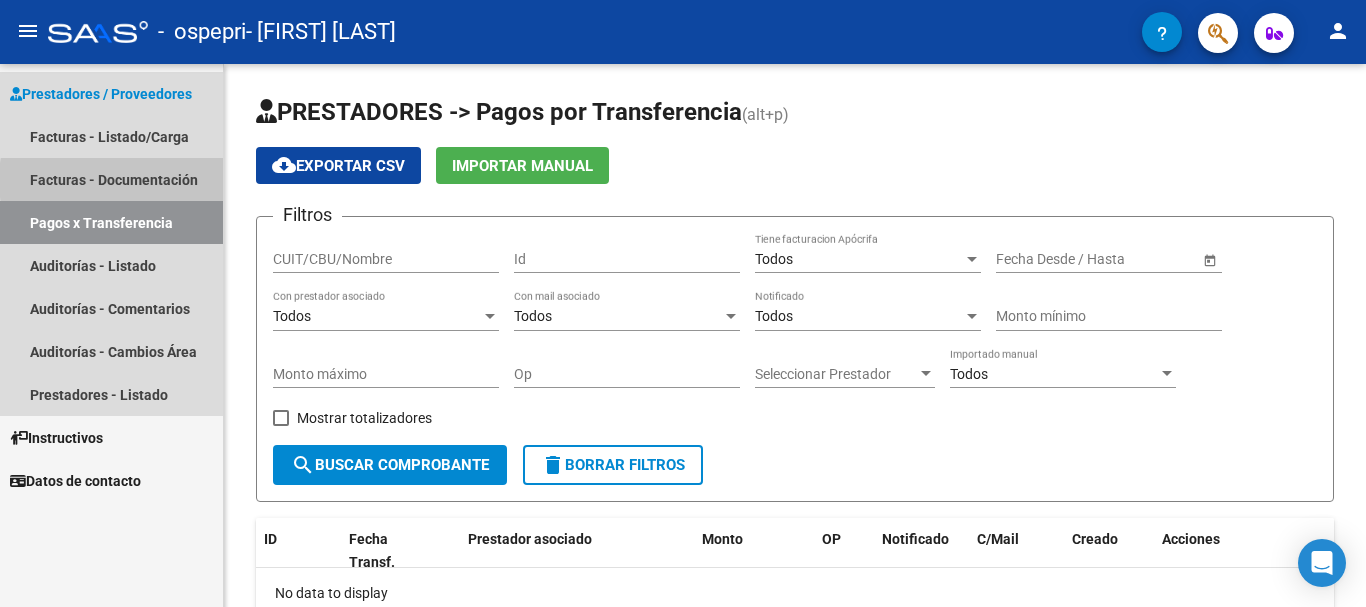 click on "Facturas - Documentación" at bounding box center [111, 179] 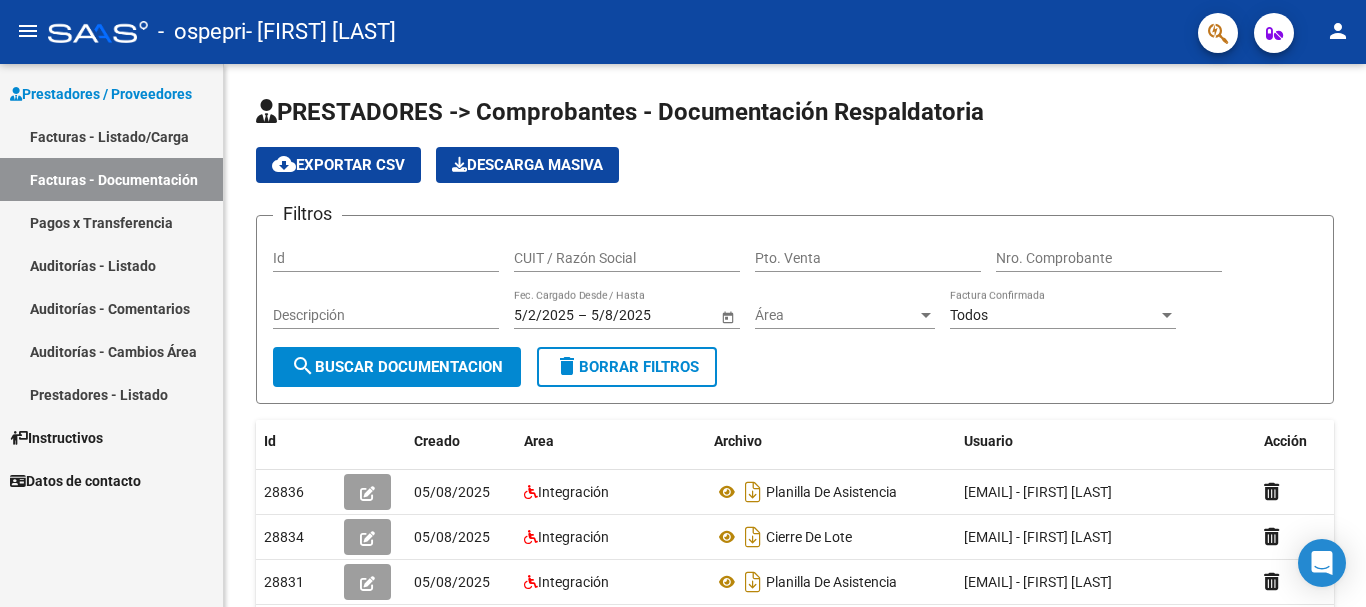 click on "Facturas - Listado/Carga" at bounding box center (111, 136) 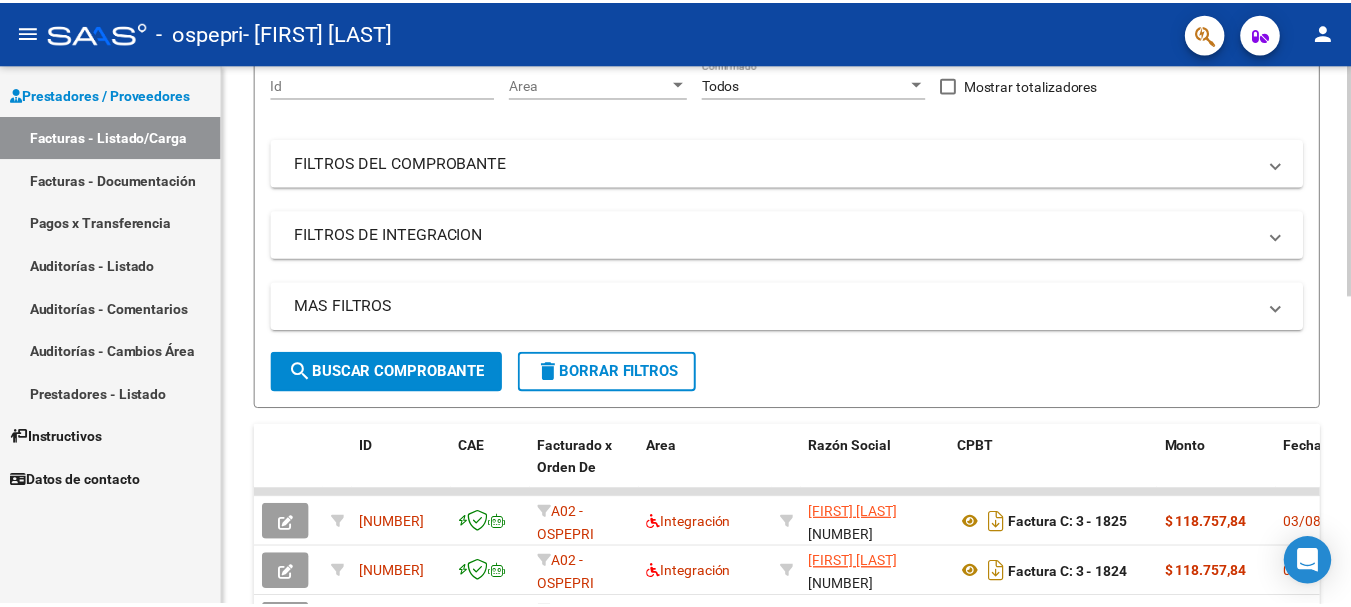 scroll, scrollTop: 0, scrollLeft: 0, axis: both 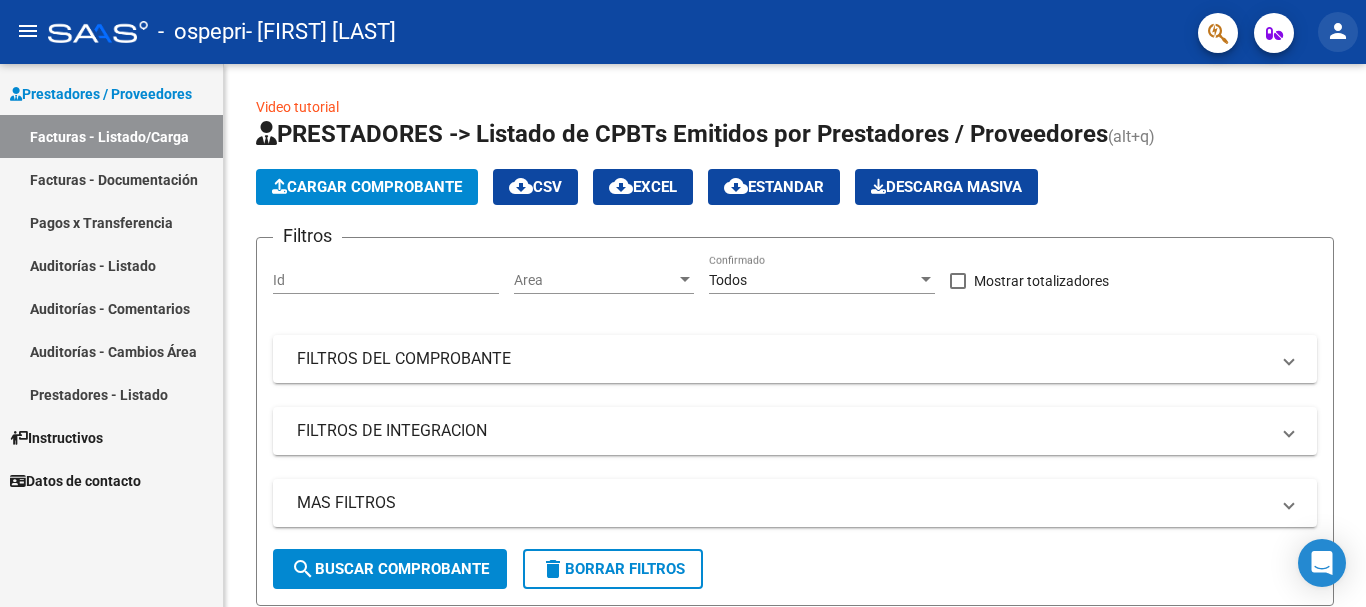 click on "person" 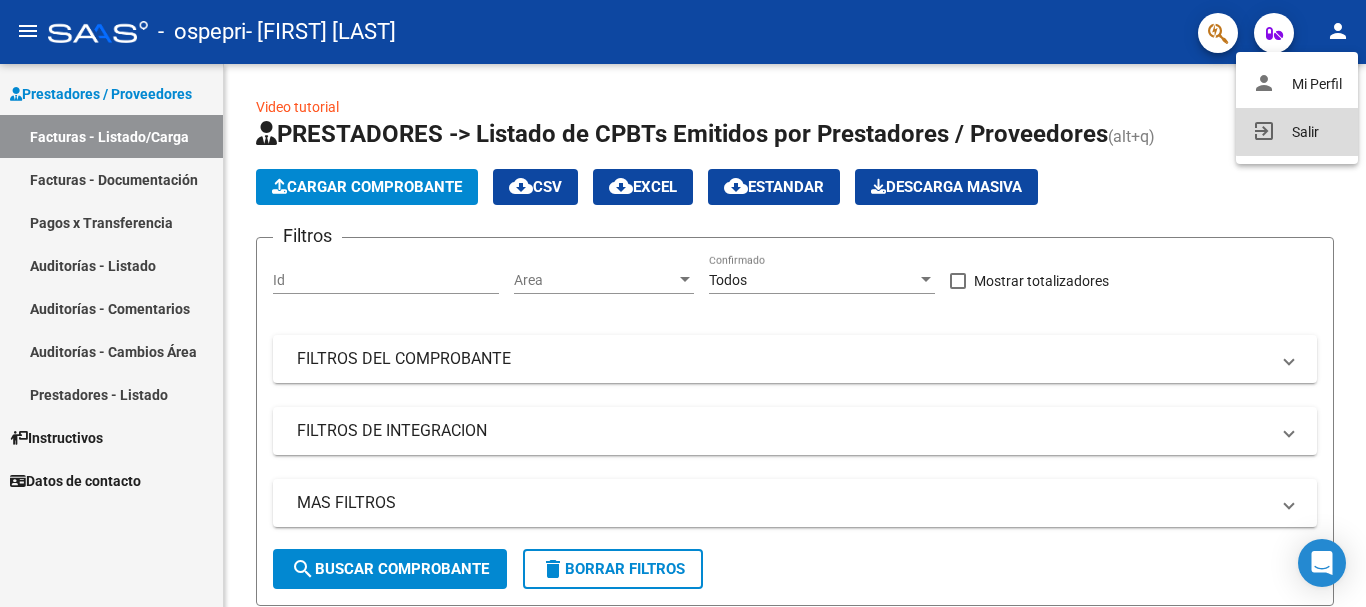 click on "exit_to_app  Salir" at bounding box center (1297, 132) 